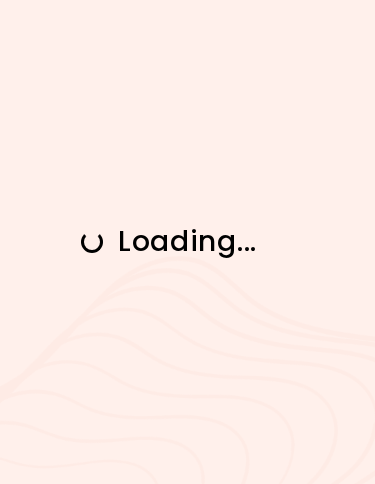 scroll, scrollTop: 0, scrollLeft: 0, axis: both 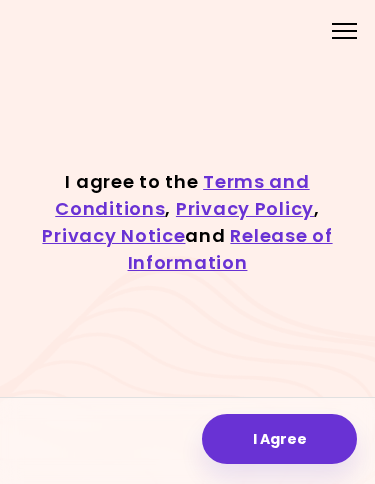 click on "I Agree" at bounding box center (279, 439) 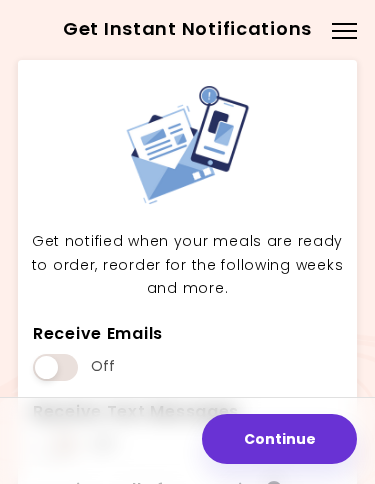 click at bounding box center (55, 367) 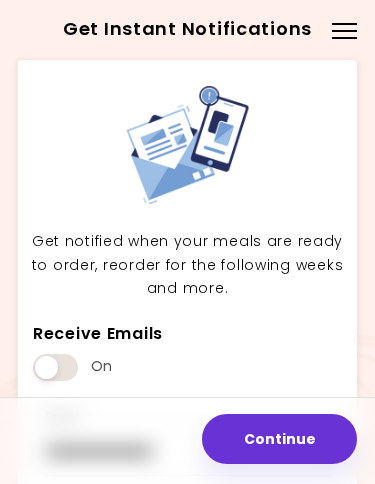 click on "Continue" at bounding box center [279, 439] 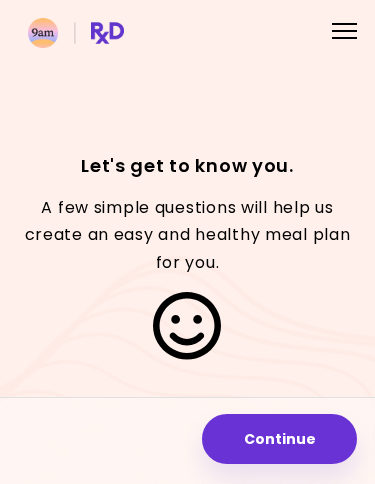 click on "Continue" at bounding box center (279, 439) 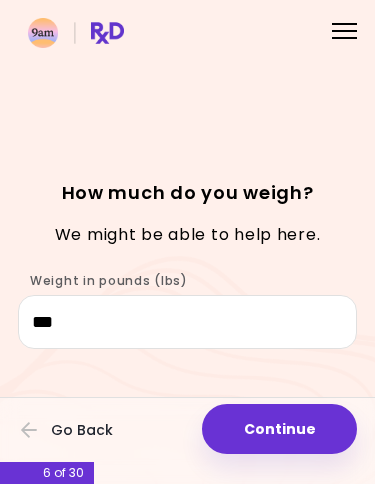 click on "Continue" at bounding box center (279, 429) 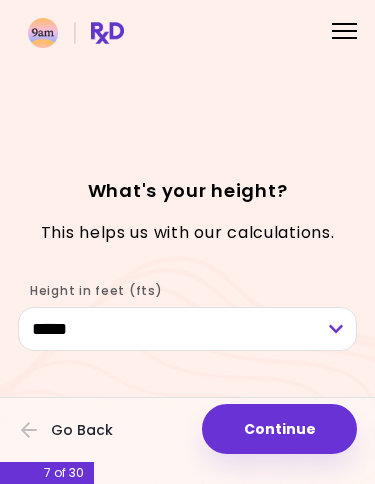 click on "Continue" at bounding box center [279, 429] 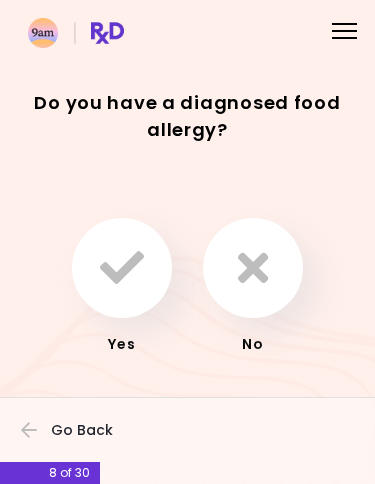 click at bounding box center (253, 268) 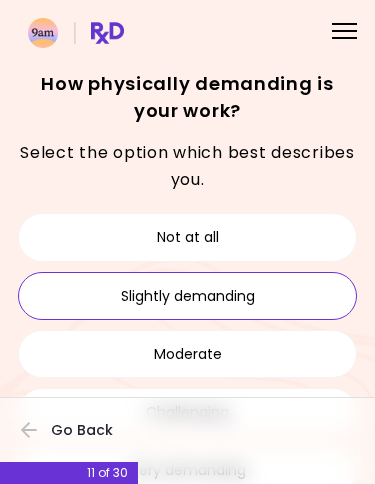 click on "Slightly demanding" at bounding box center (187, 296) 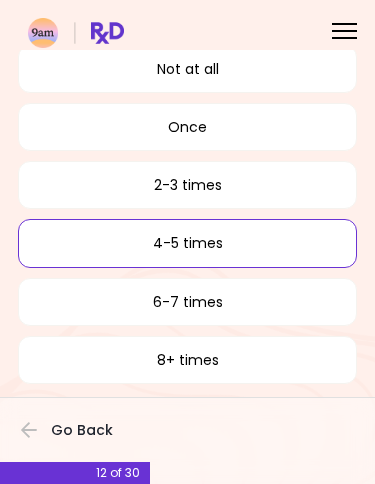 scroll, scrollTop: 152, scrollLeft: 0, axis: vertical 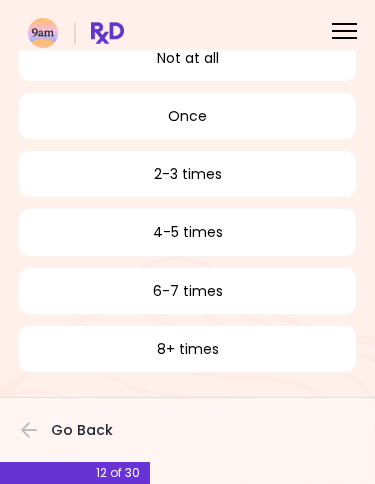 click on "6-7 times" at bounding box center [187, 291] 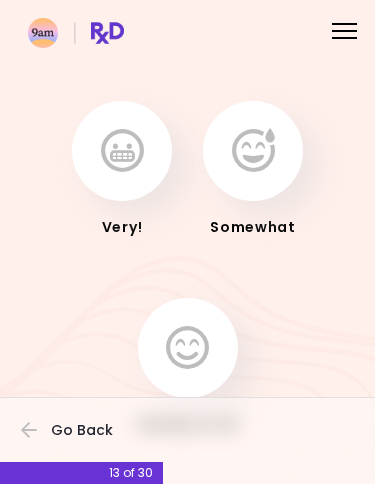 scroll, scrollTop: 86, scrollLeft: 0, axis: vertical 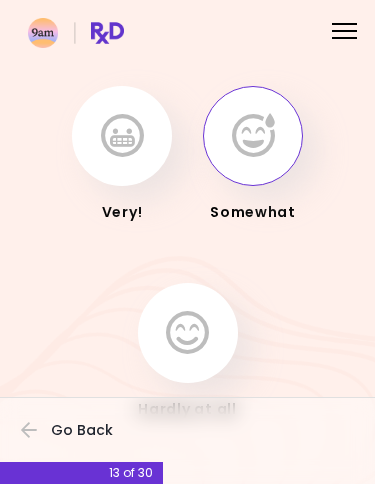 click at bounding box center [253, 136] 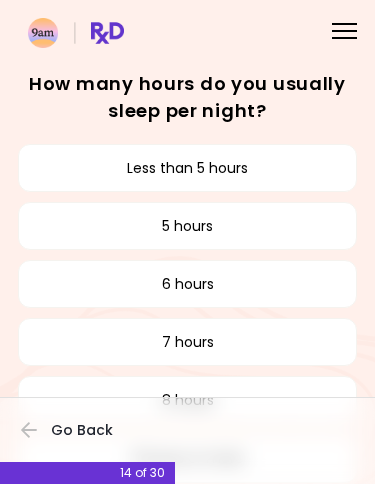 click on "5 hours" at bounding box center [187, 226] 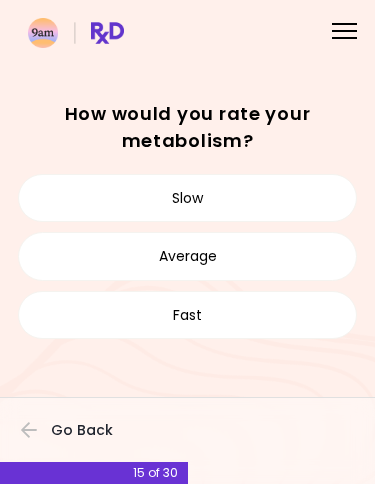 click on "Average" at bounding box center (187, 256) 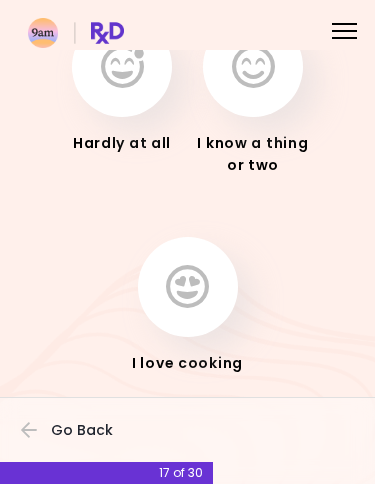scroll, scrollTop: 181, scrollLeft: 0, axis: vertical 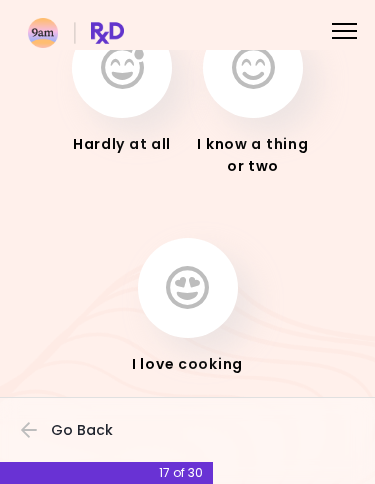 click at bounding box center [187, 288] 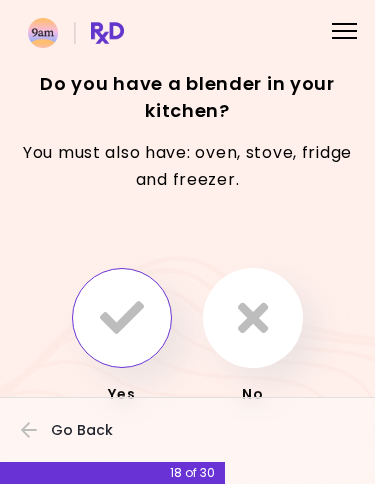 click at bounding box center (122, 318) 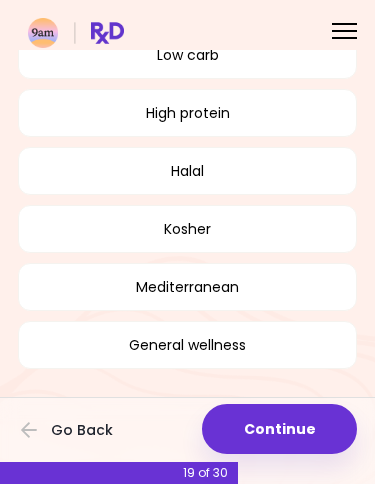 scroll, scrollTop: 577, scrollLeft: 0, axis: vertical 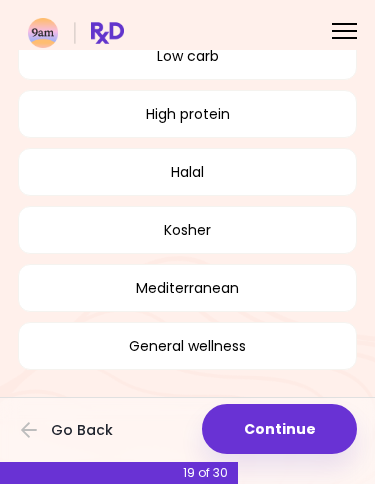 click on "High protein" at bounding box center [187, 114] 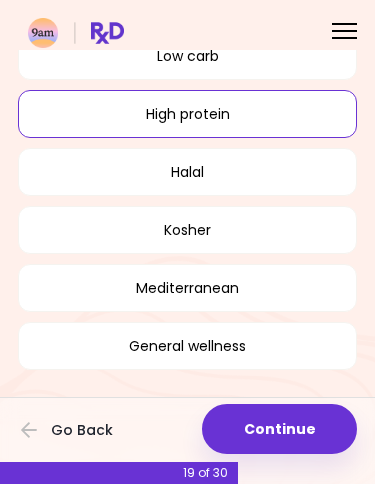 click on "Low carb" at bounding box center [187, 56] 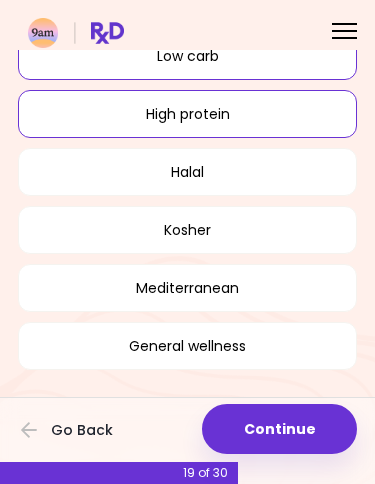 click on "Mediterranean" at bounding box center (187, 288) 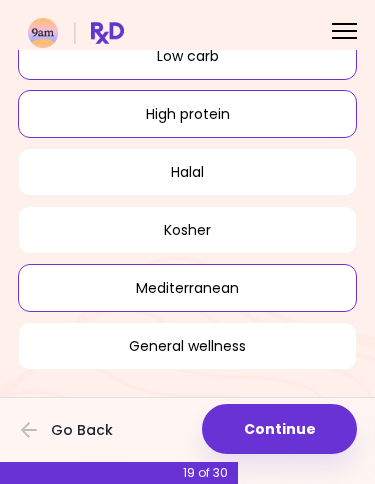 click on "General wellness" at bounding box center (187, 346) 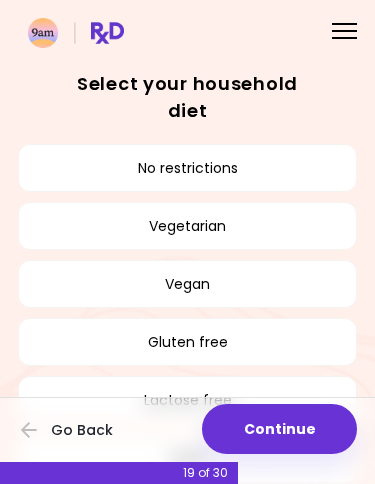 scroll, scrollTop: 0, scrollLeft: 0, axis: both 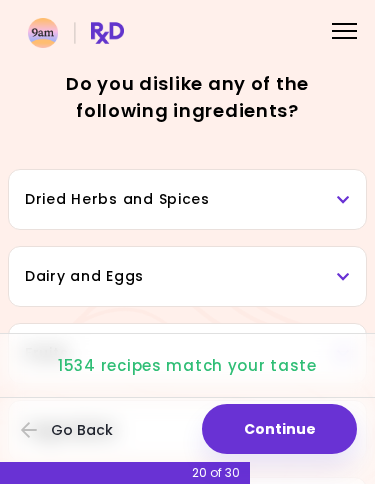 click at bounding box center (343, 200) 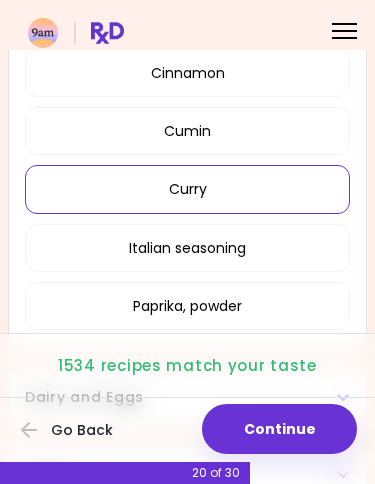 scroll, scrollTop: 366, scrollLeft: 0, axis: vertical 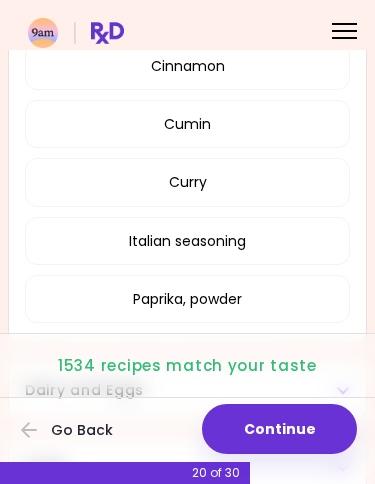 click on "Curry" at bounding box center (187, 182) 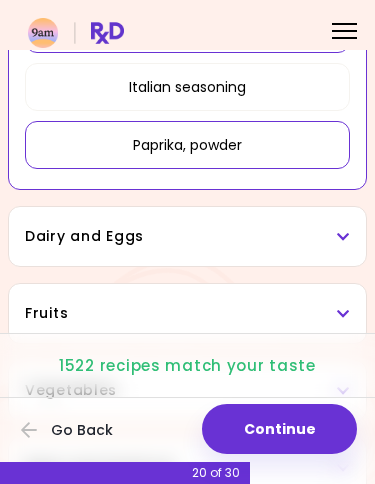 scroll, scrollTop: 527, scrollLeft: 0, axis: vertical 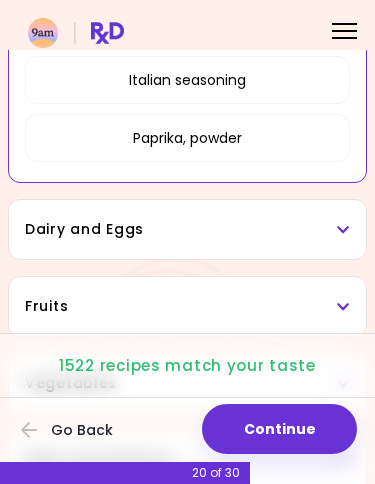 click on "Dairy and Eggs" at bounding box center [187, 229] 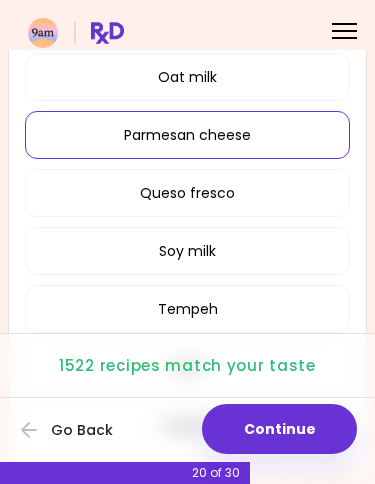 scroll, scrollTop: 1280, scrollLeft: 0, axis: vertical 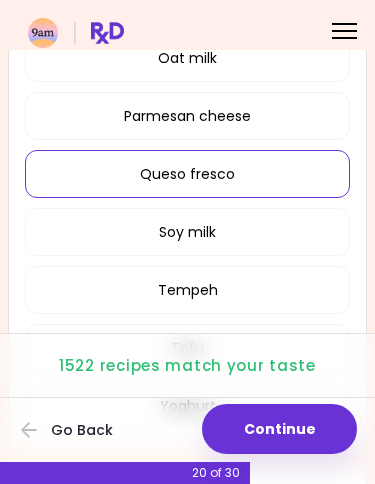 click on "Queso fresco" at bounding box center [187, 174] 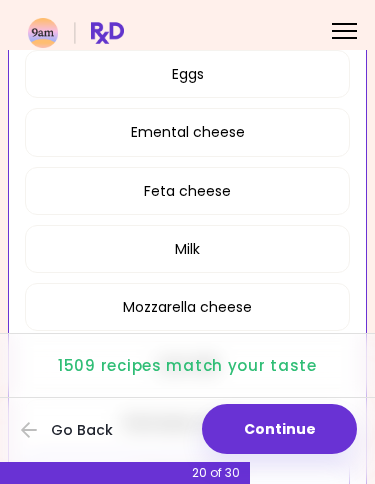 scroll, scrollTop: 977, scrollLeft: 0, axis: vertical 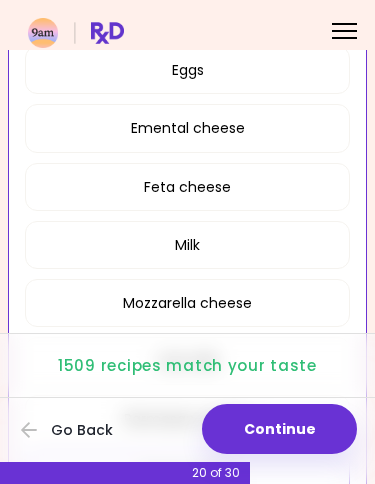 click on "Emental cheese" at bounding box center [187, 128] 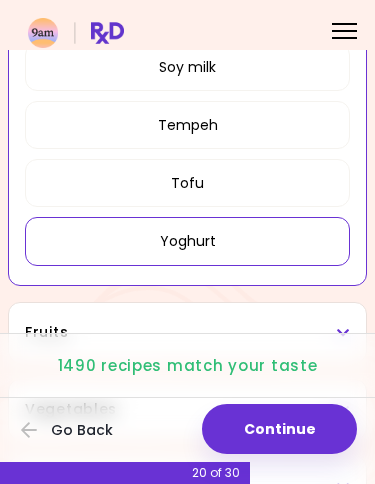 scroll, scrollTop: 1449, scrollLeft: 0, axis: vertical 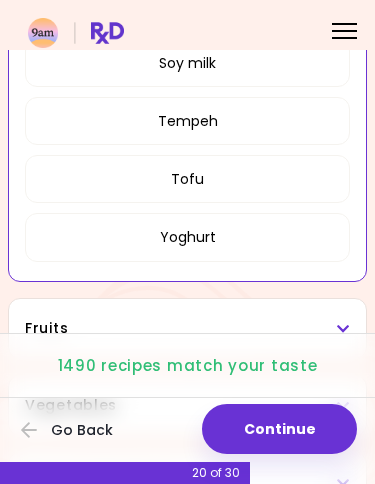 click on "Tofu" at bounding box center (187, 179) 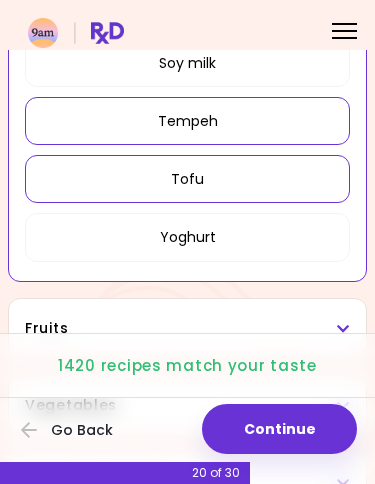 click on "Tempeh" at bounding box center (187, 121) 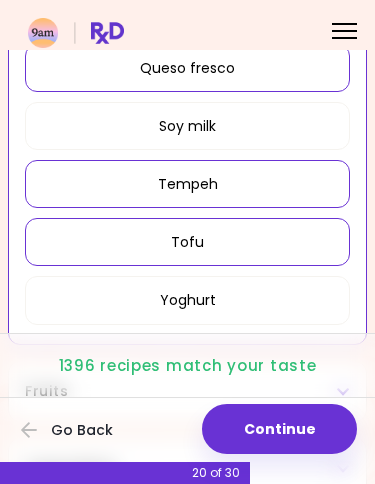 scroll, scrollTop: 1391, scrollLeft: 0, axis: vertical 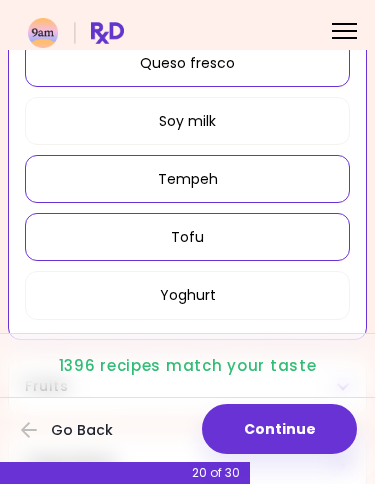 click on "Soy milk" at bounding box center (187, 121) 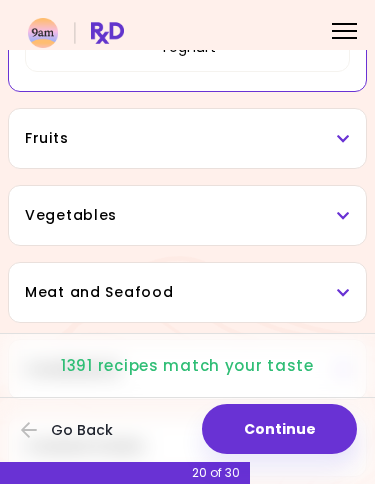 scroll, scrollTop: 1652, scrollLeft: 0, axis: vertical 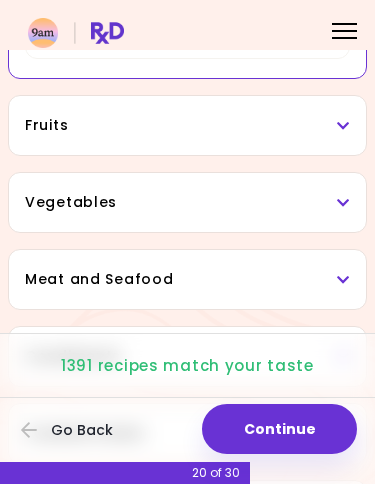 click at bounding box center (343, 126) 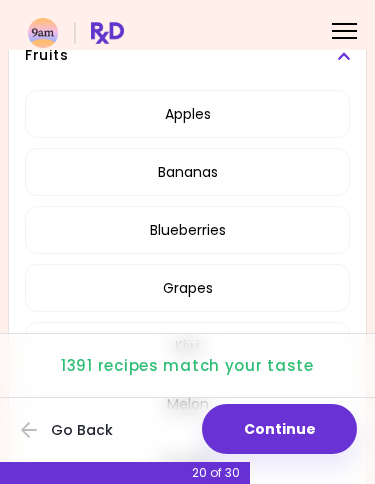 click on "Bananas" at bounding box center (187, 172) 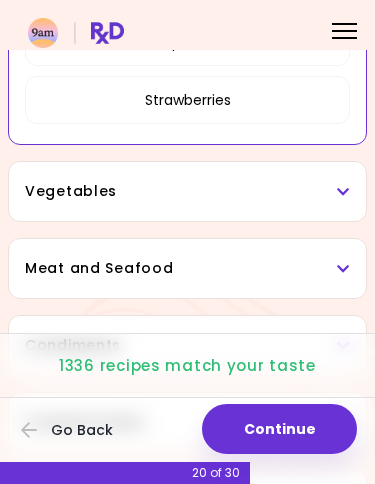 click at bounding box center (343, 192) 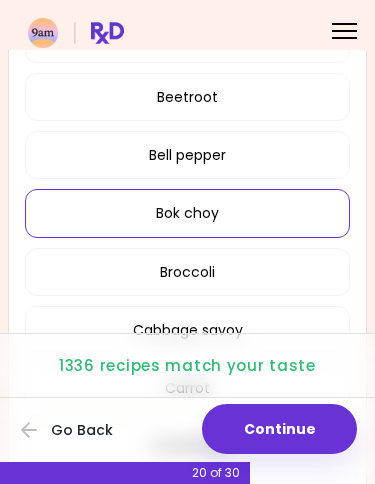scroll, scrollTop: 2645, scrollLeft: 0, axis: vertical 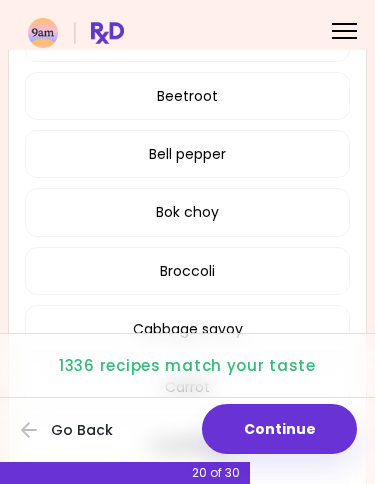 click on "Bell pepper" at bounding box center (187, 154) 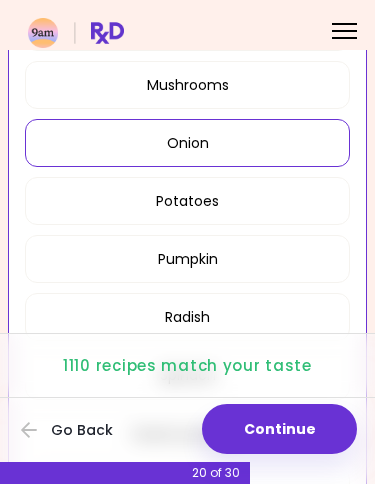 scroll, scrollTop: 3707, scrollLeft: 0, axis: vertical 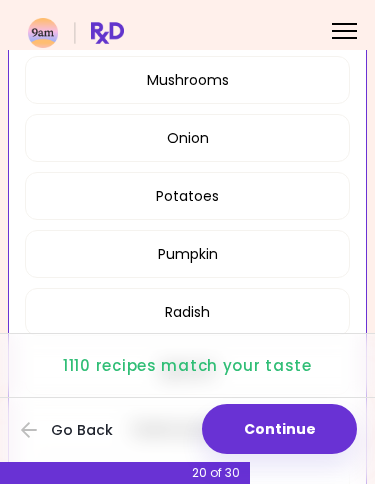 click on "Onion" at bounding box center (187, 138) 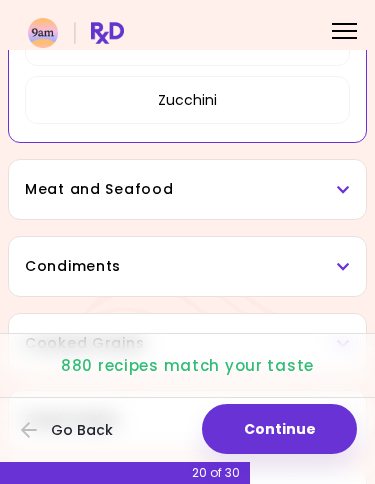 scroll, scrollTop: 4156, scrollLeft: 0, axis: vertical 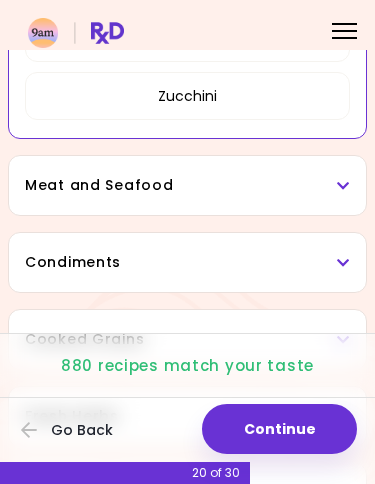click on "Meat and Seafood" at bounding box center (187, 185) 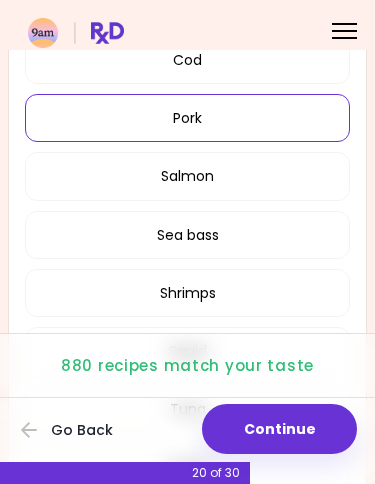 scroll, scrollTop: 4516, scrollLeft: 0, axis: vertical 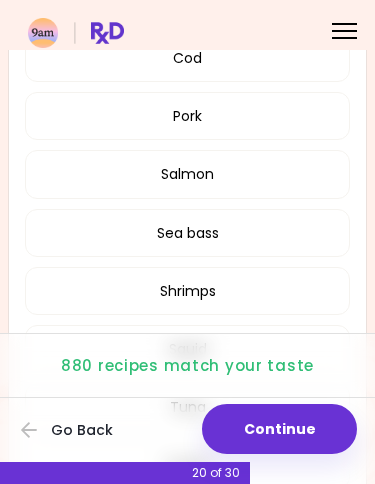 click on "Pork" at bounding box center (187, 116) 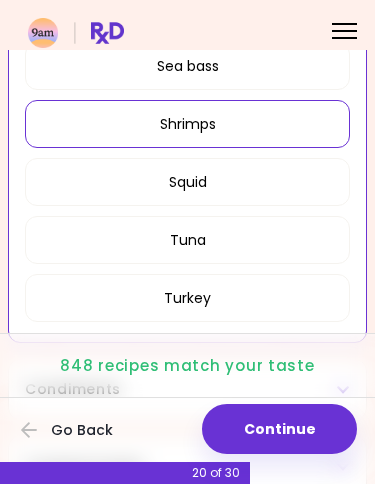 scroll, scrollTop: 4689, scrollLeft: 0, axis: vertical 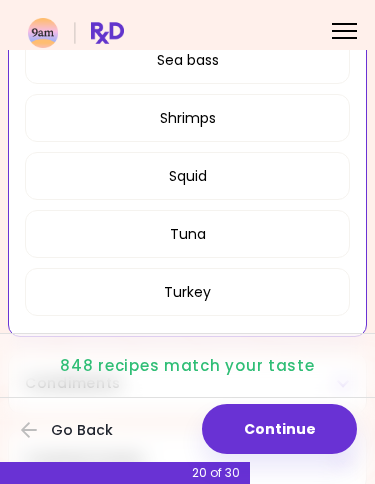 click on "Squid" at bounding box center (187, 176) 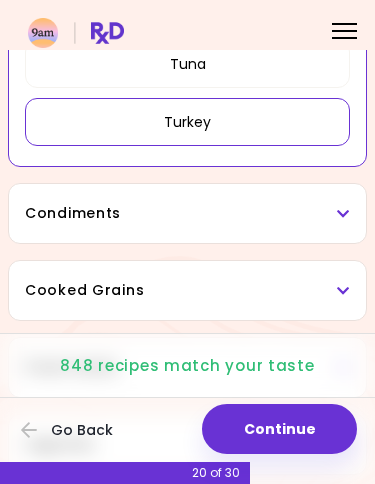 scroll, scrollTop: 4862, scrollLeft: 0, axis: vertical 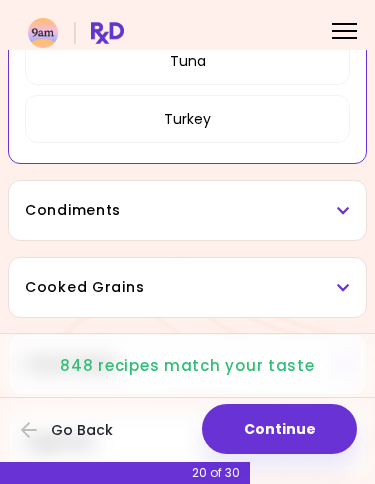 click on "Condiments" at bounding box center [187, 210] 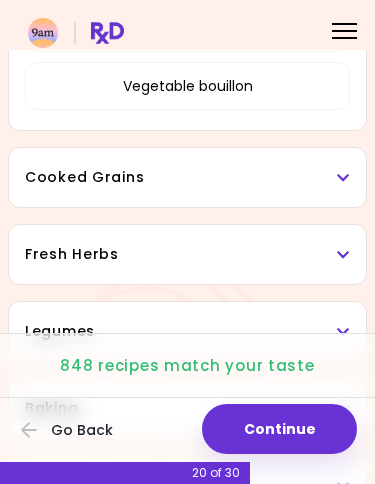 scroll, scrollTop: 5804, scrollLeft: 0, axis: vertical 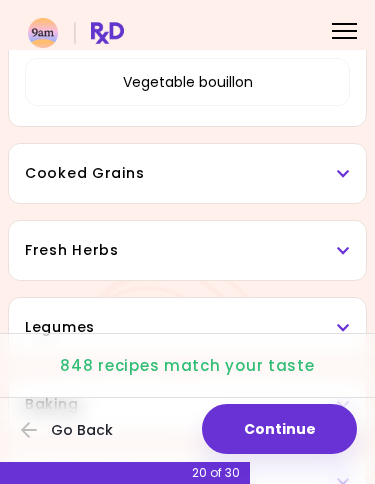 click at bounding box center (343, 174) 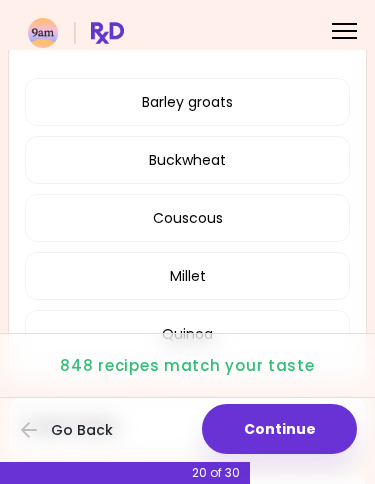 scroll, scrollTop: 5935, scrollLeft: 0, axis: vertical 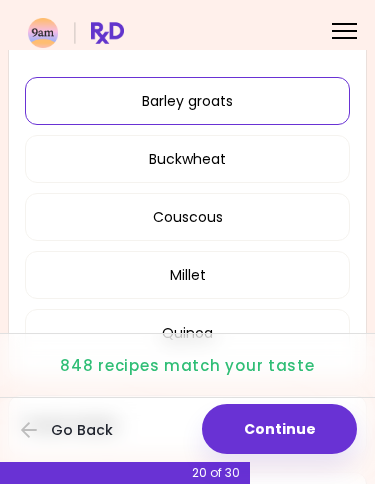 click on "Barley groats" at bounding box center (187, 101) 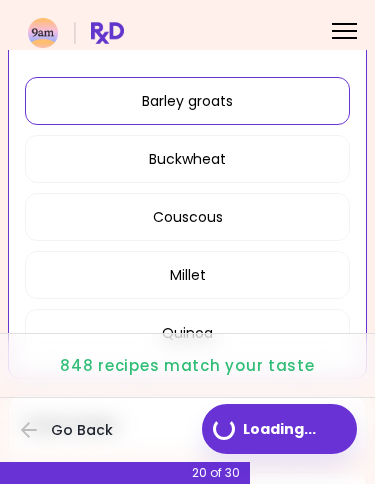 click on "Buckwheat" at bounding box center [187, 159] 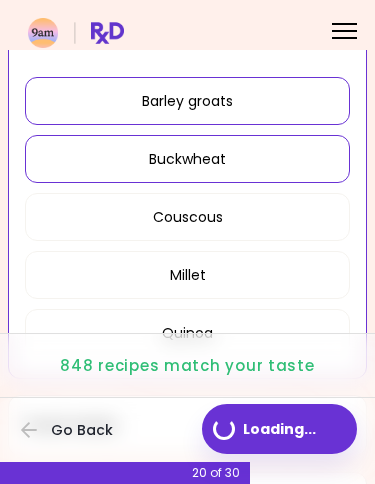 click on "Couscous" at bounding box center [187, 217] 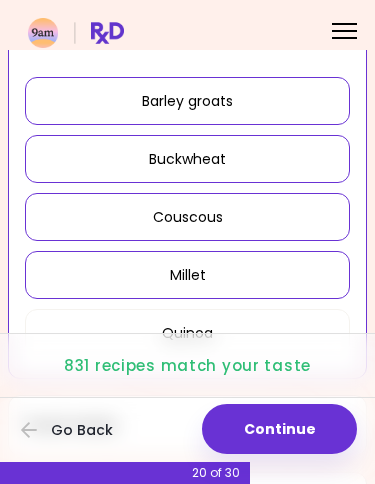 click on "Millet" at bounding box center [187, 275] 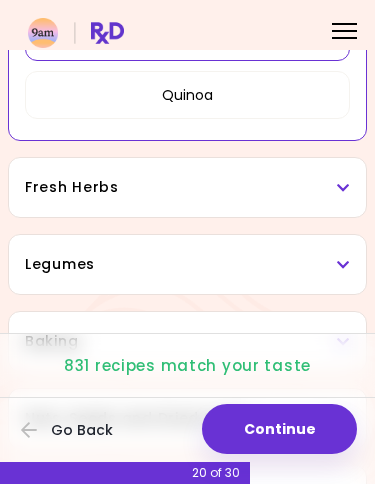 scroll, scrollTop: 6175, scrollLeft: 0, axis: vertical 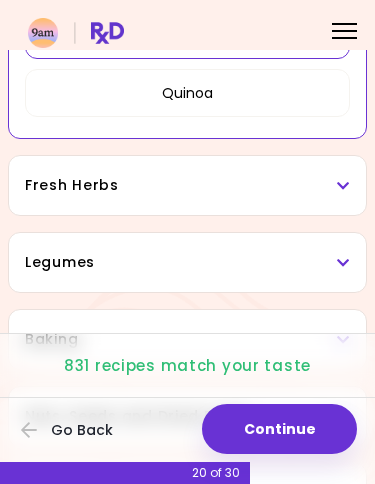 click on "Fresh Herbs" at bounding box center (187, 185) 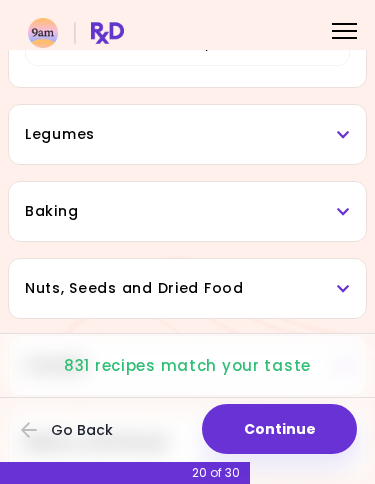 scroll, scrollTop: 6608, scrollLeft: 0, axis: vertical 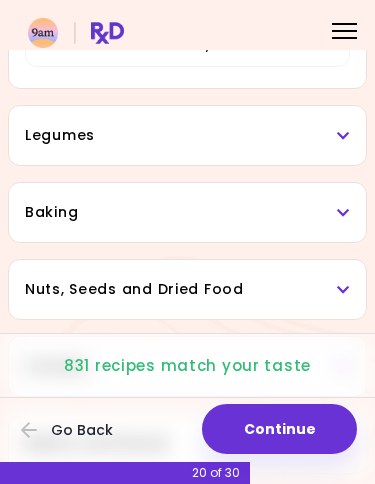 click on "Legumes" at bounding box center [187, 135] 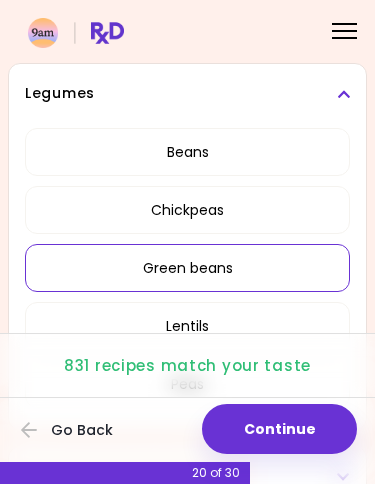 scroll, scrollTop: 6661, scrollLeft: 0, axis: vertical 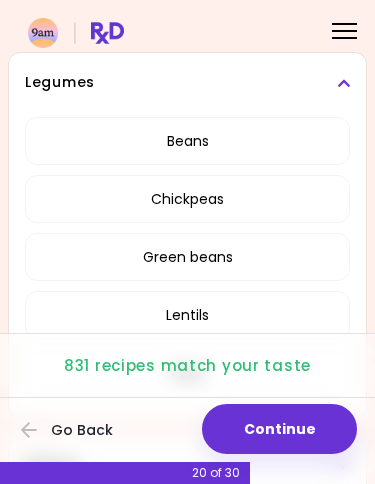 click on "Beans" at bounding box center [187, 141] 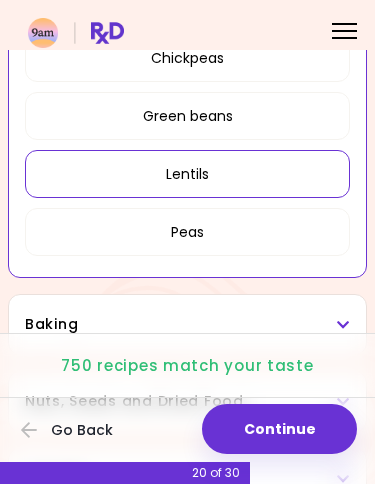 scroll, scrollTop: 6808, scrollLeft: 0, axis: vertical 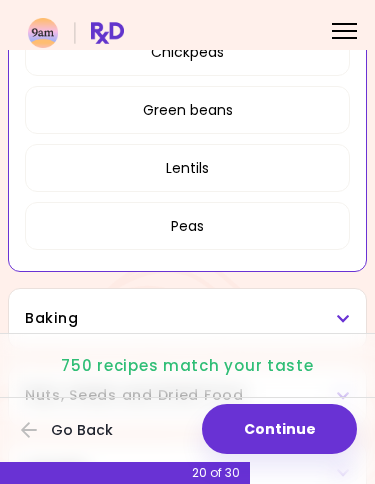 click on "Lentils" at bounding box center (187, 168) 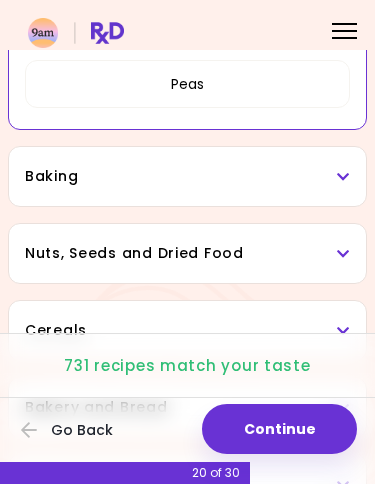 scroll, scrollTop: 6952, scrollLeft: 0, axis: vertical 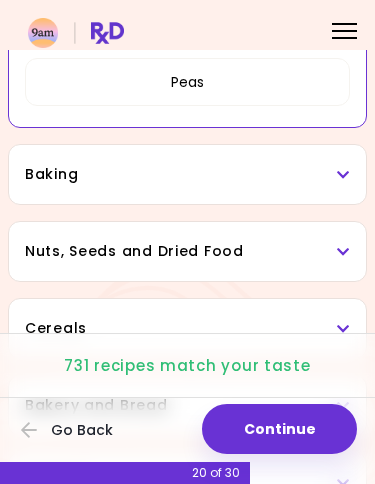 click at bounding box center [343, 175] 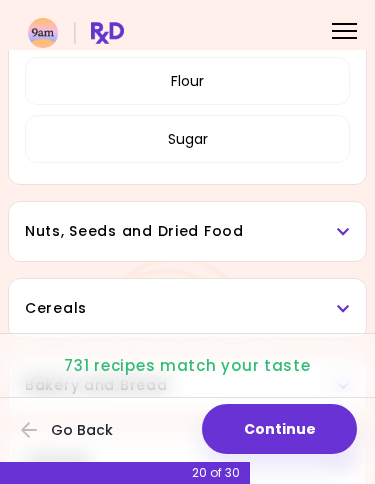 scroll, scrollTop: 7276, scrollLeft: 0, axis: vertical 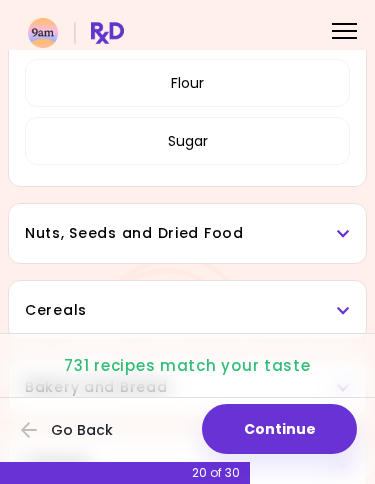 click on "Nuts, Seeds and Dried Food" at bounding box center (187, 233) 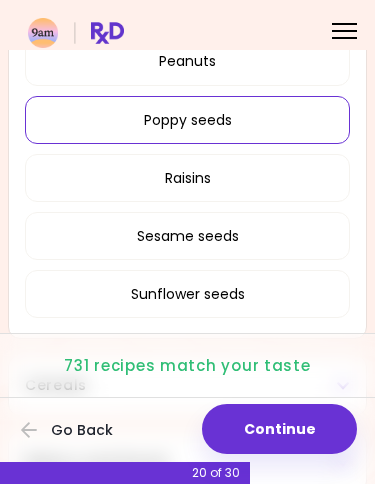 scroll, scrollTop: 7804, scrollLeft: 0, axis: vertical 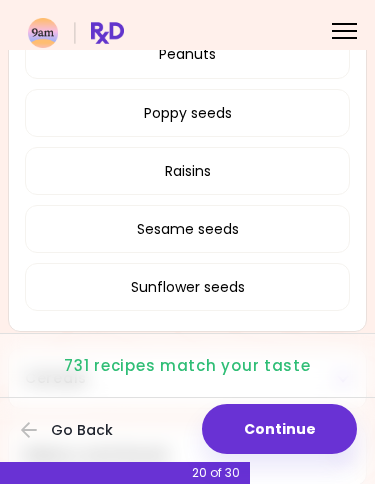 click on "Raisins" at bounding box center [187, 171] 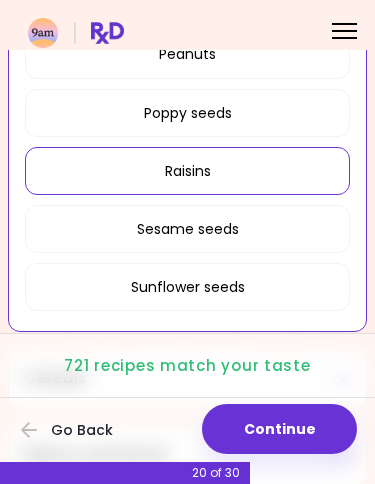 click on "Sesame seeds" at bounding box center [187, 229] 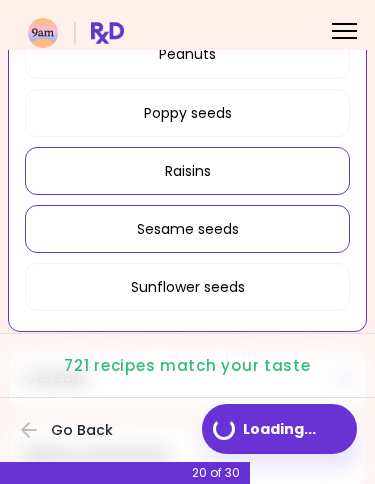 click on "Sunflower seeds" at bounding box center (187, 287) 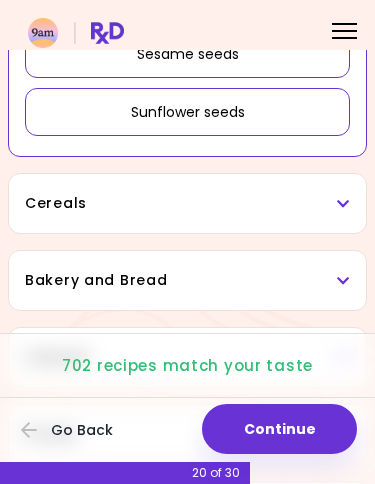 scroll, scrollTop: 7983, scrollLeft: 0, axis: vertical 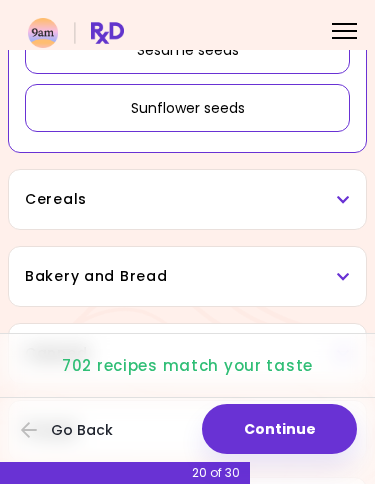 click on "Cereals" at bounding box center (187, 199) 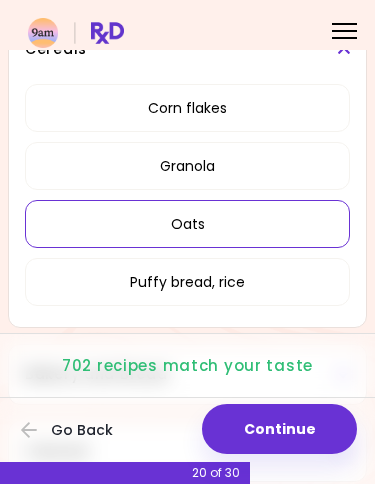scroll, scrollTop: 8134, scrollLeft: 0, axis: vertical 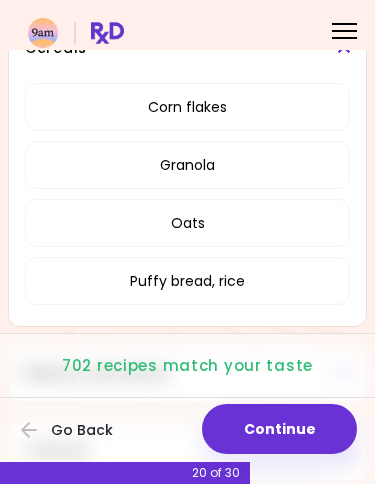 click on "Corn flakes" at bounding box center (187, 107) 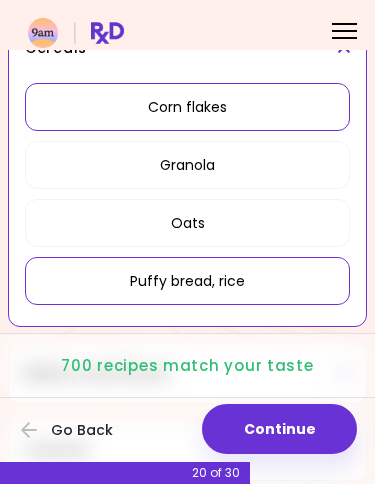 click on "Granola" at bounding box center [187, 165] 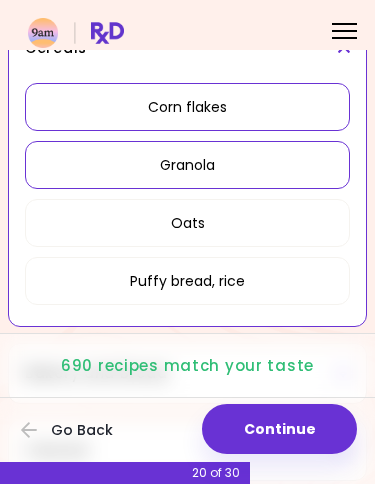 click on "Oats" at bounding box center (187, 223) 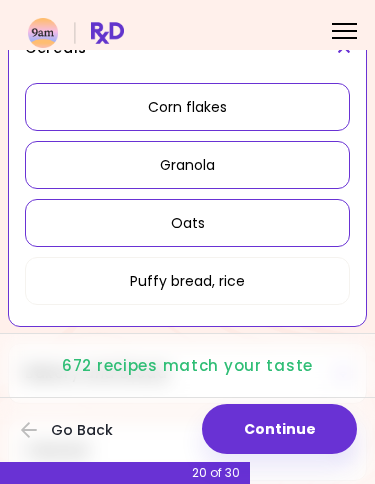 click on "Puffy bread, rice" at bounding box center (187, 281) 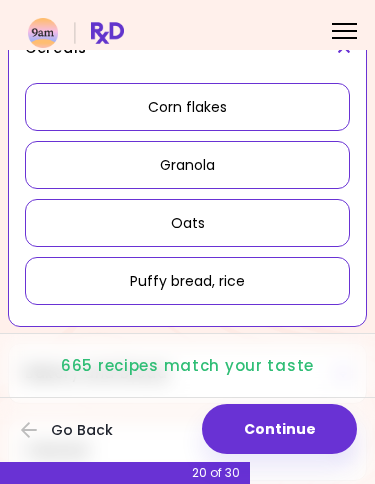 click on "Oats" at bounding box center [187, 223] 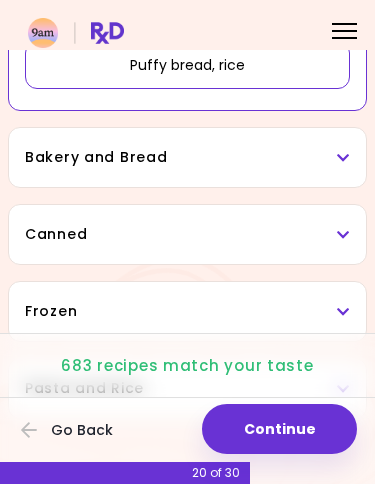 scroll, scrollTop: 8351, scrollLeft: 0, axis: vertical 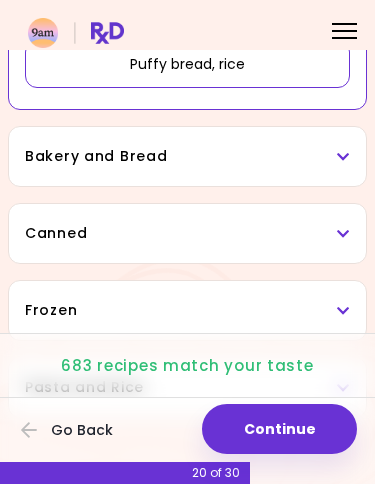 click on "Bakery and Bread" at bounding box center (187, 156) 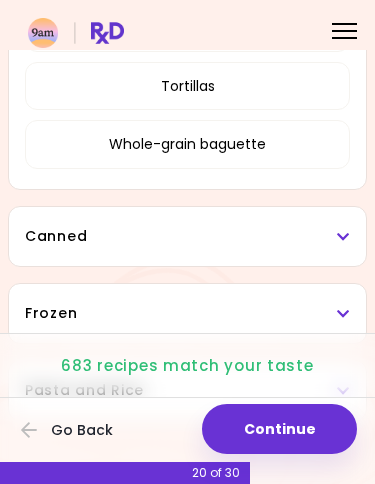 scroll, scrollTop: 8716, scrollLeft: 0, axis: vertical 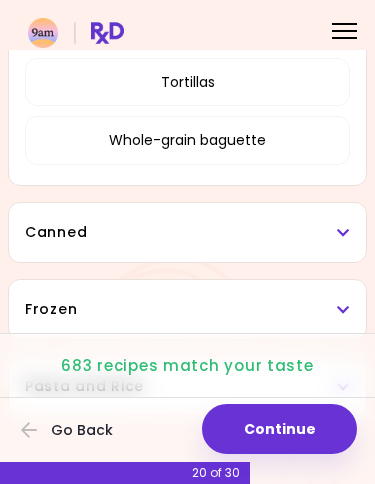 click on "Canned" at bounding box center (187, 232) 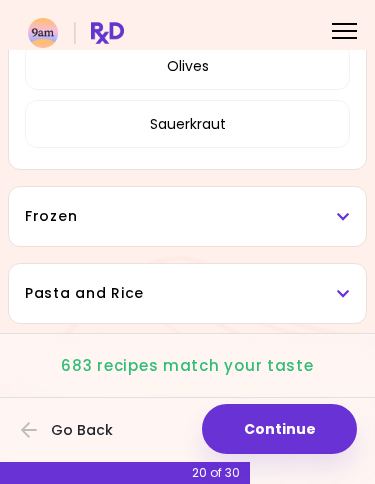 scroll, scrollTop: 8999, scrollLeft: 0, axis: vertical 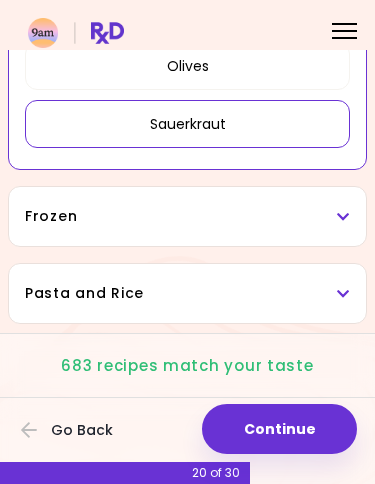 click on "Frozen" at bounding box center [187, 216] 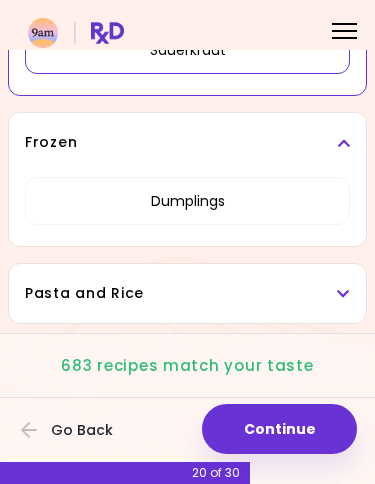 scroll, scrollTop: 9073, scrollLeft: 0, axis: vertical 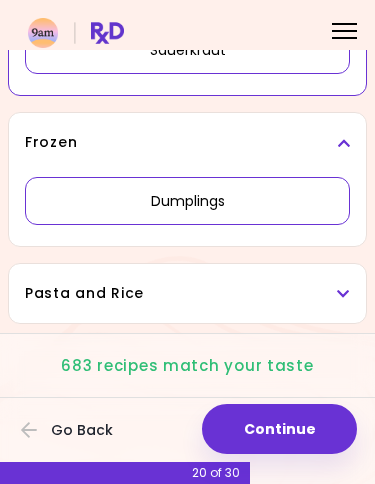 click on "Dumplings" at bounding box center [187, 201] 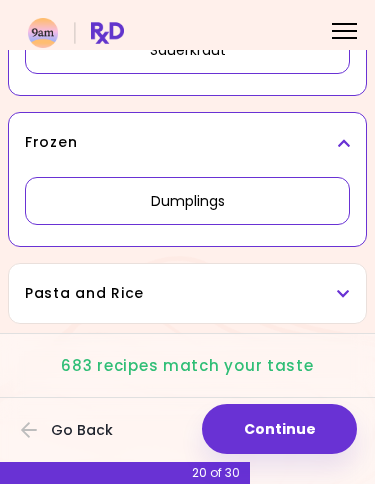 click on "Pasta and Rice" at bounding box center [187, 293] 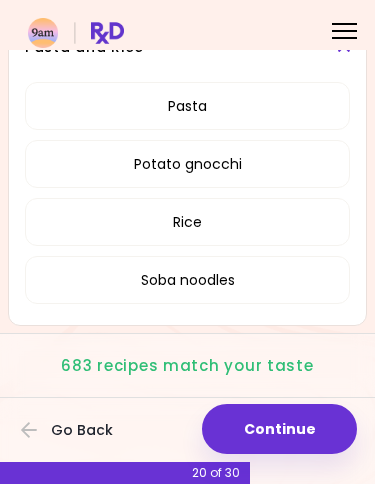 scroll, scrollTop: 9317, scrollLeft: 0, axis: vertical 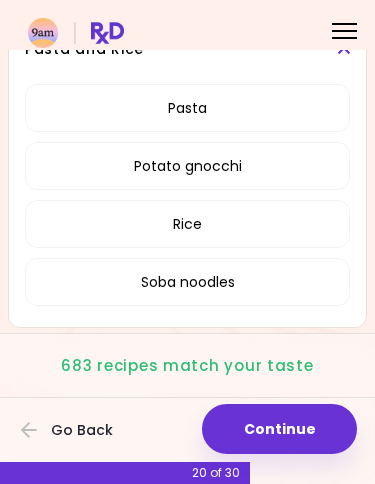 click on "Pasta" at bounding box center (187, 108) 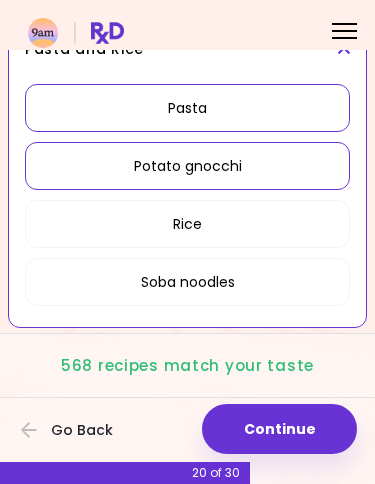 click on "Potato gnocchi" at bounding box center (187, 166) 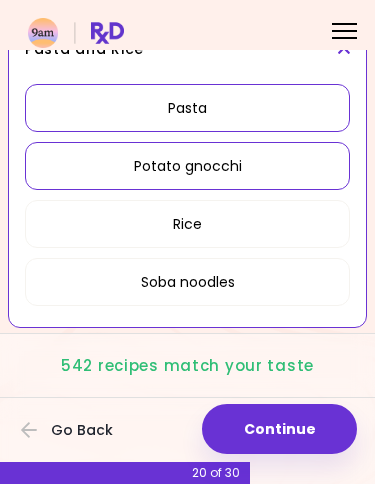 click on "Rice" at bounding box center (187, 224) 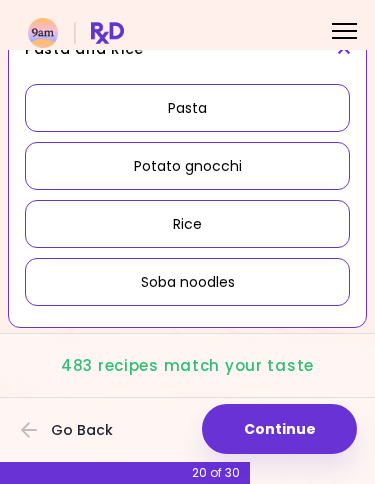 click on "Soba noodles" at bounding box center (187, 282) 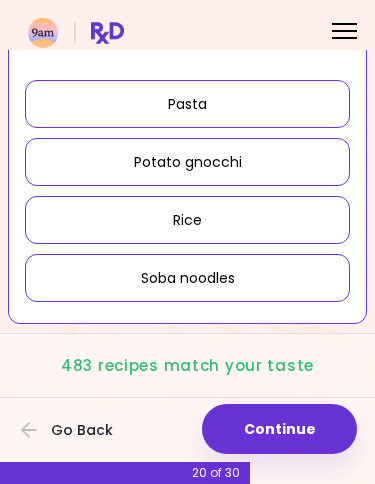 scroll, scrollTop: 9321, scrollLeft: 0, axis: vertical 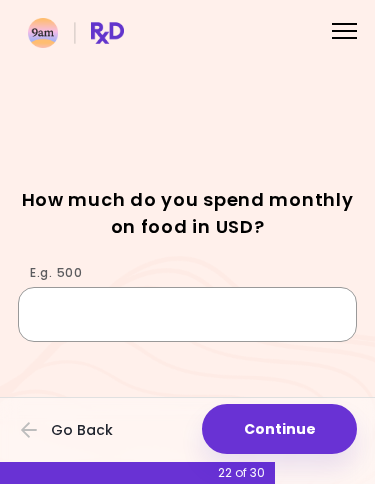 click on "E.g. 500" at bounding box center (187, 314) 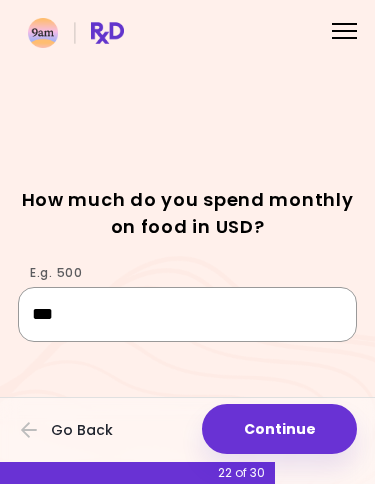 type on "***" 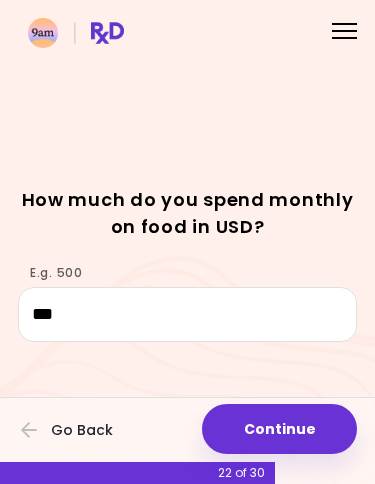 click on "Continue" at bounding box center (279, 429) 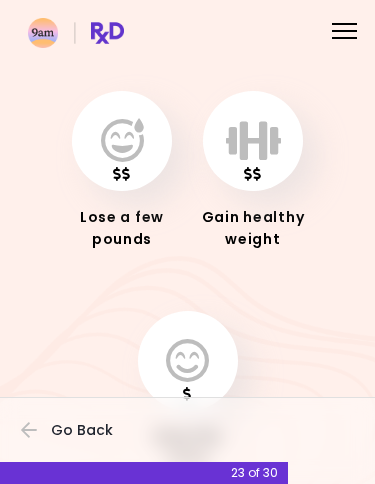 scroll, scrollTop: 103, scrollLeft: 0, axis: vertical 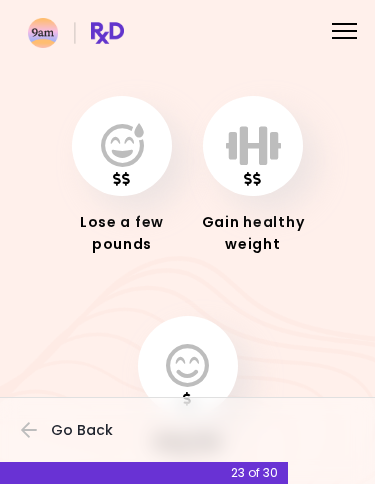 click at bounding box center [122, 146] 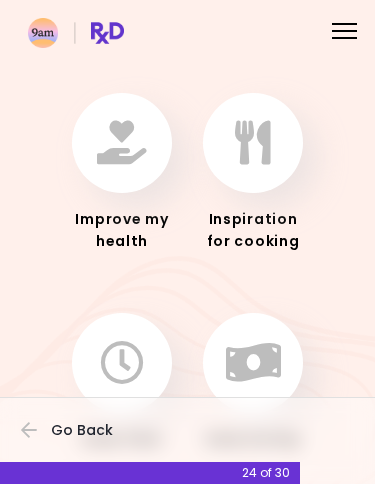 scroll, scrollTop: 107, scrollLeft: 0, axis: vertical 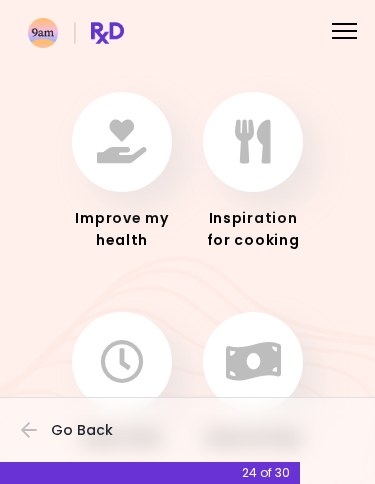 click at bounding box center (122, 142) 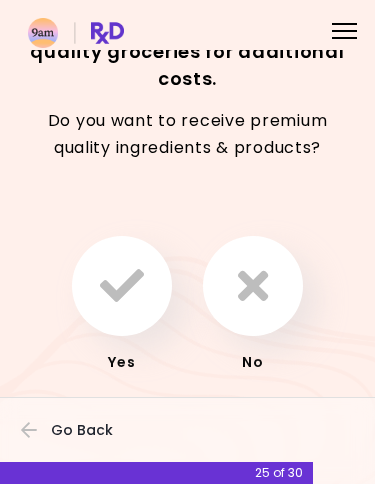 scroll, scrollTop: 58, scrollLeft: 0, axis: vertical 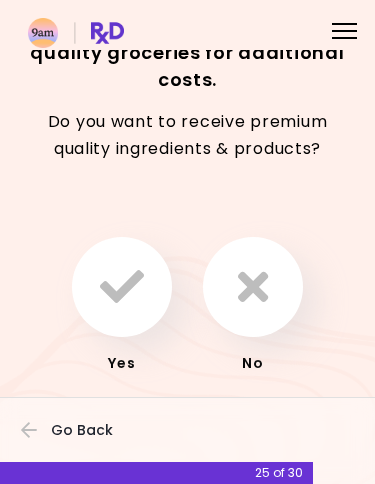 click at bounding box center (253, 287) 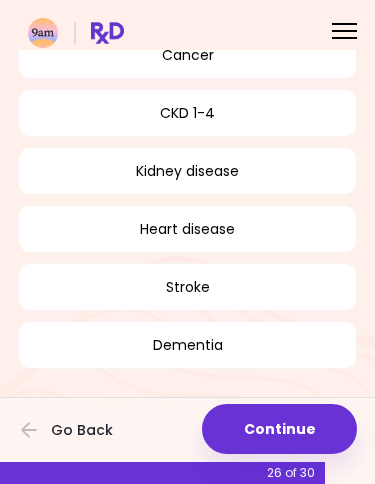 scroll, scrollTop: 445, scrollLeft: 0, axis: vertical 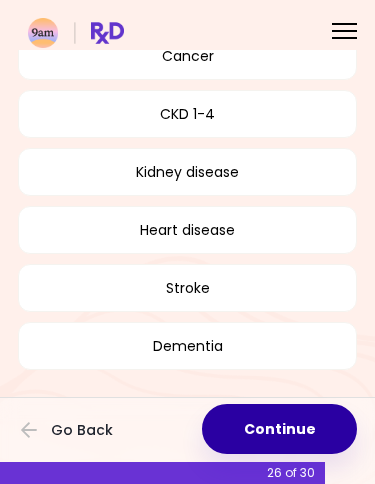 click on "Continue" at bounding box center [279, 429] 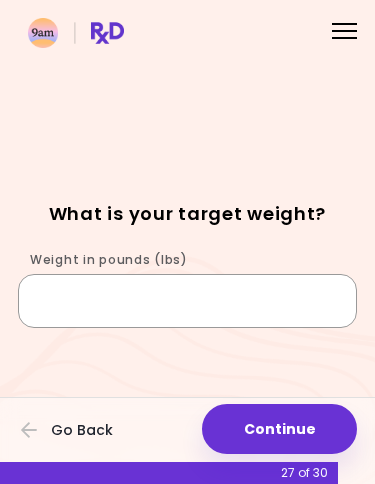 click on "Weight in pounds (lbs)" at bounding box center (187, 301) 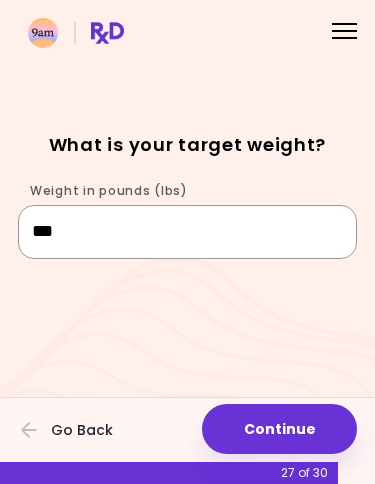 scroll, scrollTop: 69, scrollLeft: 0, axis: vertical 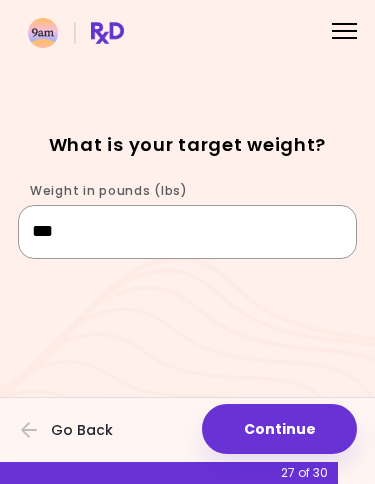 type on "***" 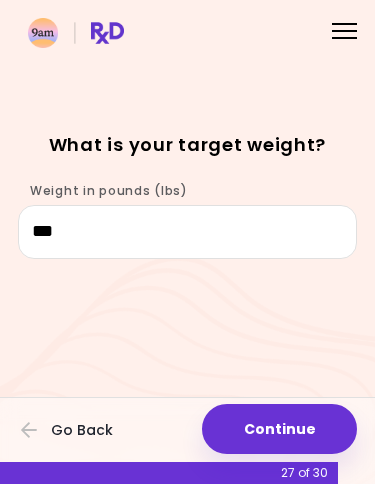 click on "Continue" at bounding box center (279, 429) 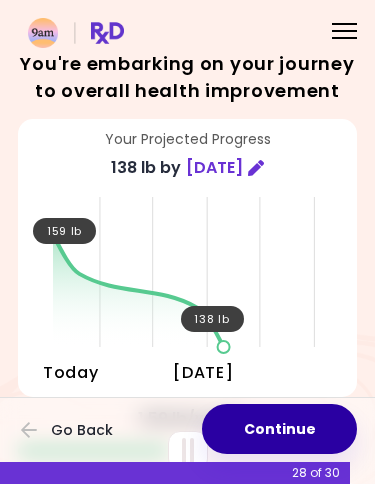 click on "Continue" at bounding box center (279, 429) 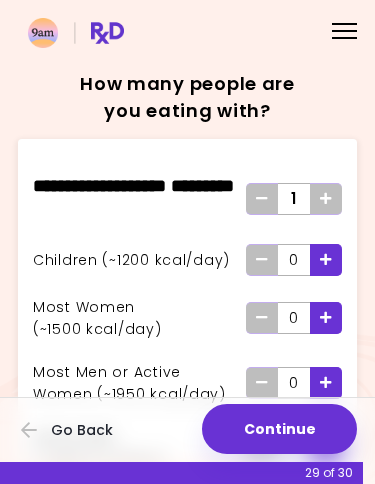 click at bounding box center [326, 199] 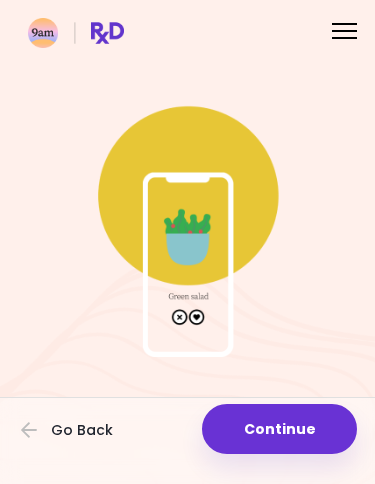 scroll, scrollTop: 69, scrollLeft: 0, axis: vertical 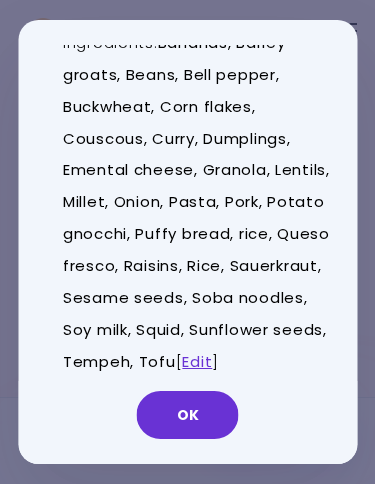 click on "OK" at bounding box center (188, 415) 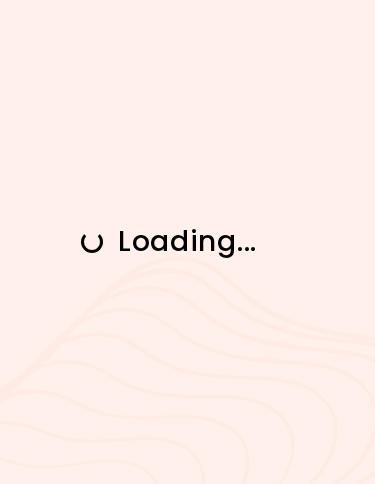 scroll, scrollTop: 0, scrollLeft: 0, axis: both 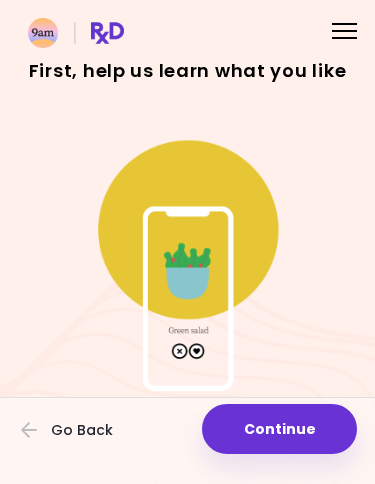 click on "Continue" at bounding box center (279, 429) 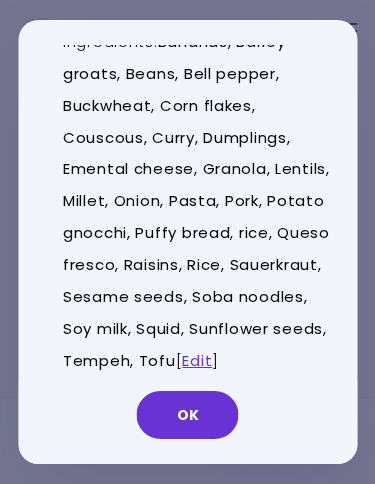 scroll, scrollTop: 303, scrollLeft: 0, axis: vertical 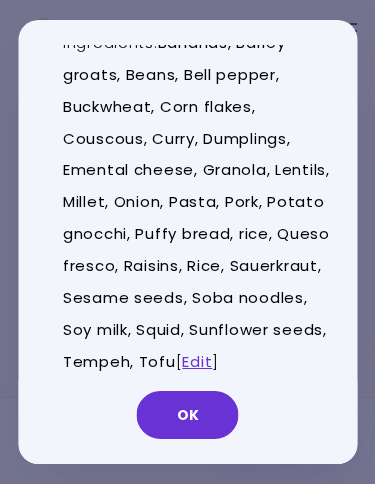 click on "Edit" at bounding box center (197, 361) 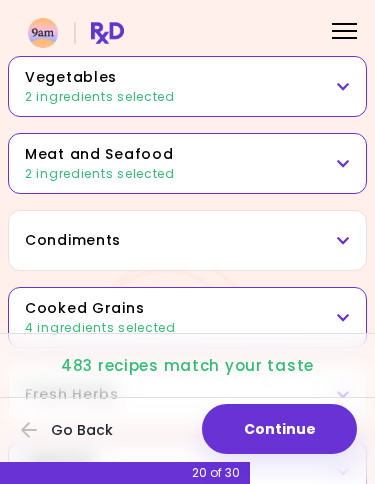scroll, scrollTop: 389, scrollLeft: 0, axis: vertical 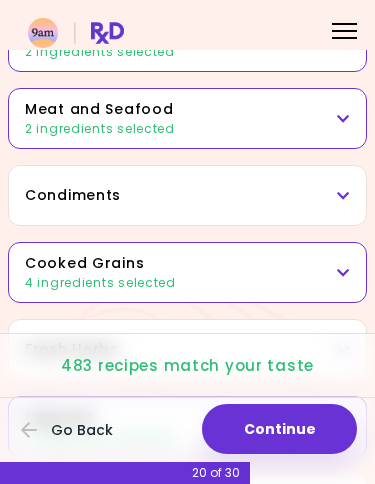 click on "4 ingredients selected" at bounding box center [187, 283] 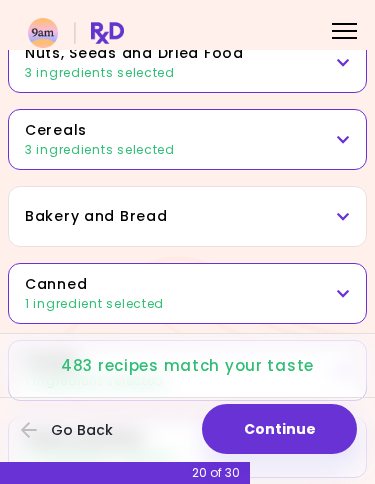 scroll, scrollTop: 1216, scrollLeft: 0, axis: vertical 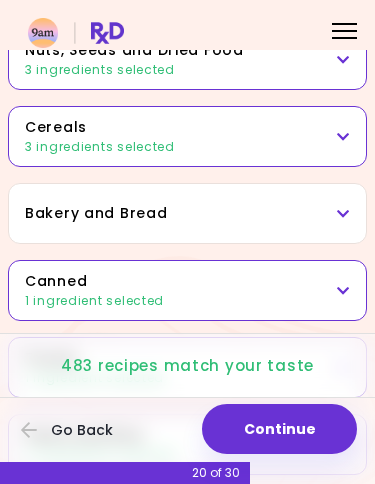 click on "Cereals 3 ingredients selected" at bounding box center [187, 136] 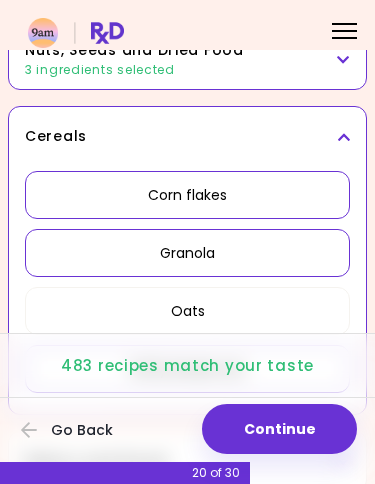 click on "Cereals" at bounding box center [187, 136] 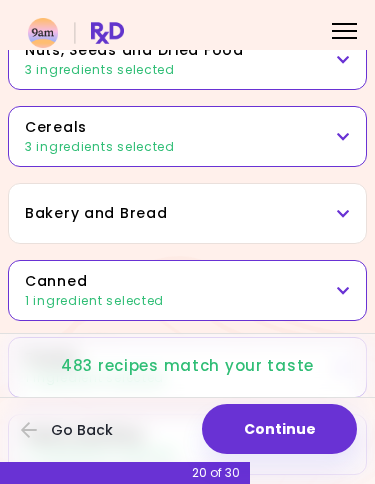 click on "Cereals 3 ingredients selected" at bounding box center [187, 136] 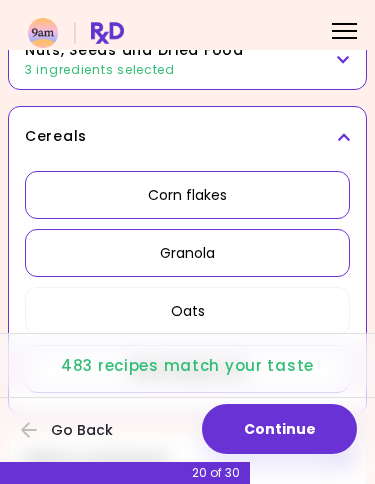 click on "Granola" at bounding box center (187, 253) 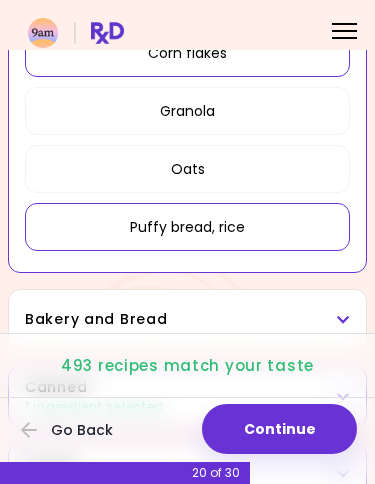 scroll, scrollTop: 1365, scrollLeft: 0, axis: vertical 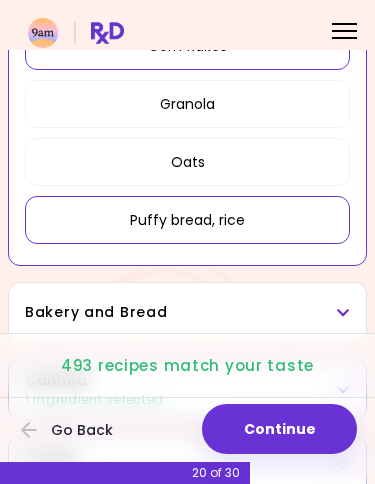 click on "Puffy bread, rice" at bounding box center [187, 220] 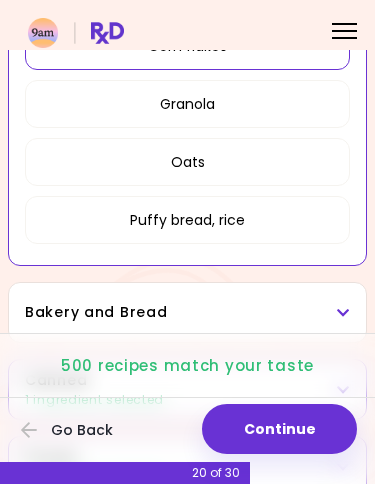 click on "Continue" at bounding box center [279, 429] 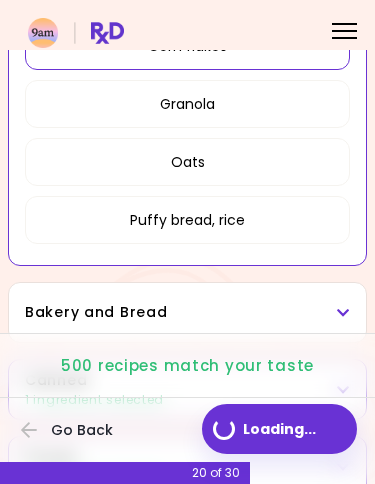 scroll, scrollTop: 0, scrollLeft: 0, axis: both 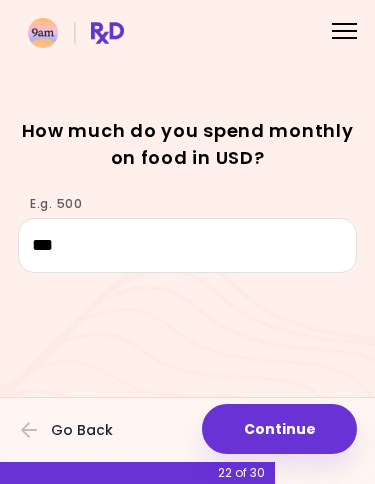 click on "Continue" at bounding box center [279, 429] 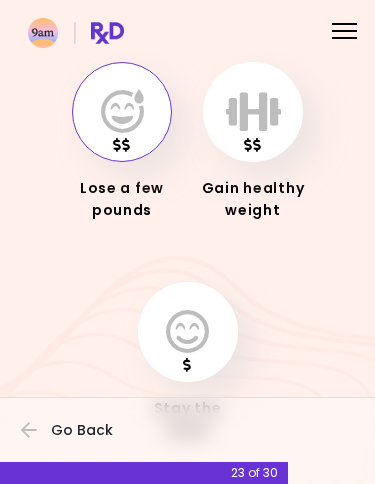 scroll, scrollTop: 135, scrollLeft: 0, axis: vertical 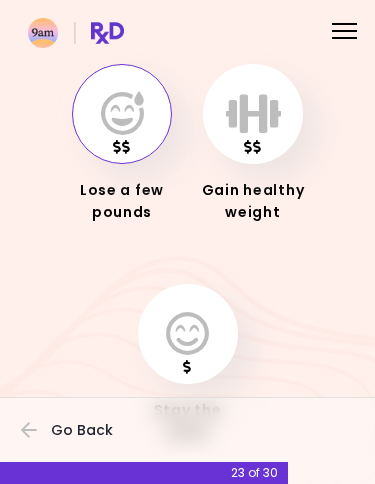 click at bounding box center [122, 114] 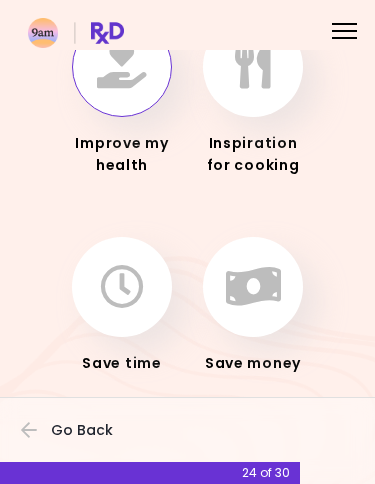 scroll, scrollTop: 181, scrollLeft: 0, axis: vertical 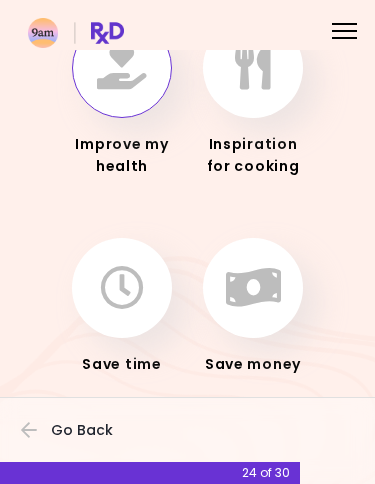 click at bounding box center (122, 68) 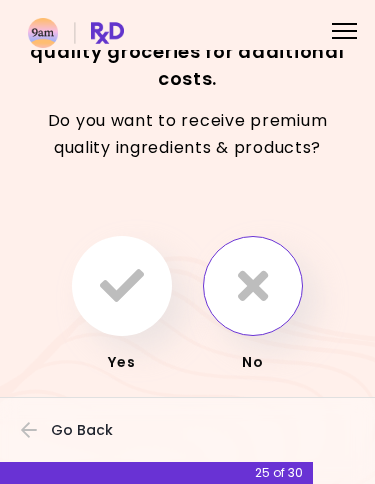 scroll, scrollTop: 58, scrollLeft: 0, axis: vertical 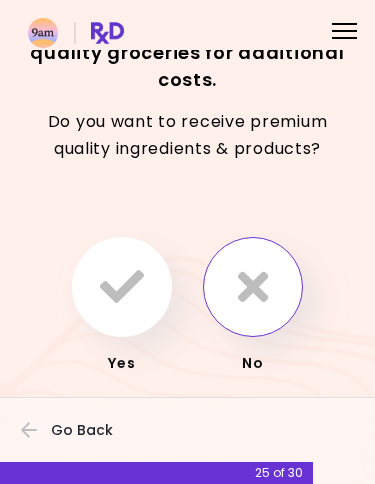 click at bounding box center [253, 287] 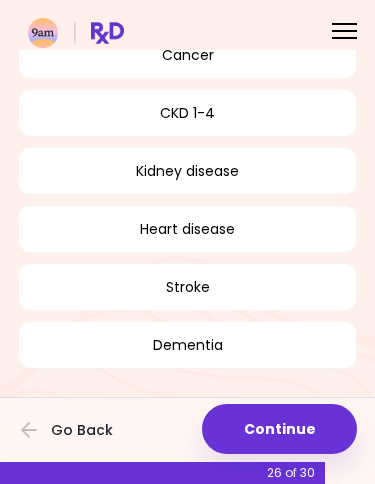 scroll, scrollTop: 445, scrollLeft: 0, axis: vertical 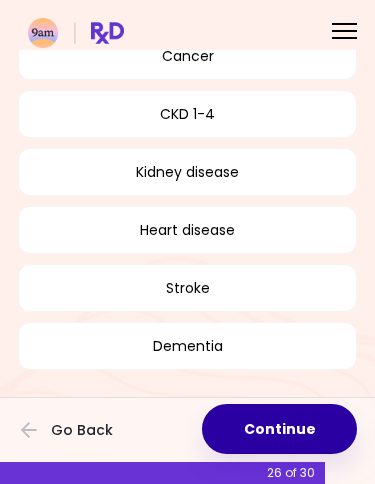 click on "Continue" at bounding box center (279, 429) 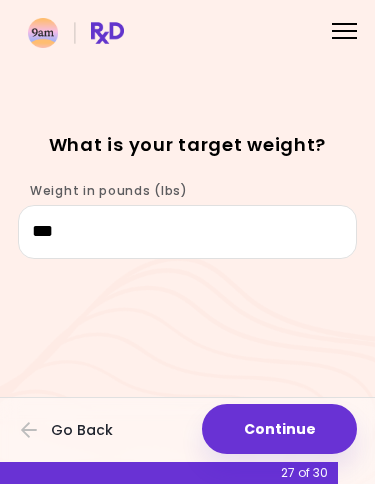 scroll, scrollTop: 69, scrollLeft: 0, axis: vertical 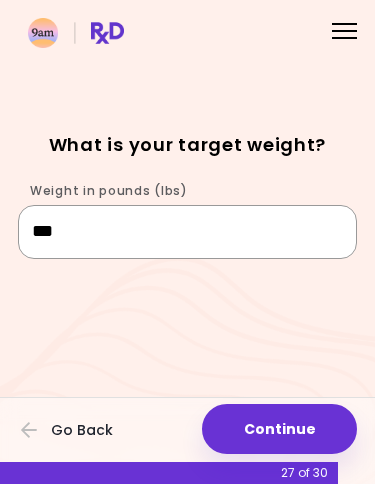 click on "***" at bounding box center [187, 232] 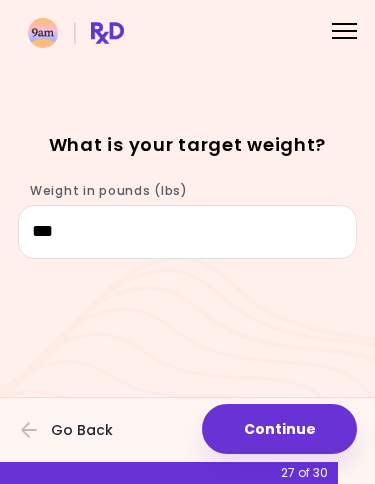 click on "Continue" at bounding box center (279, 429) 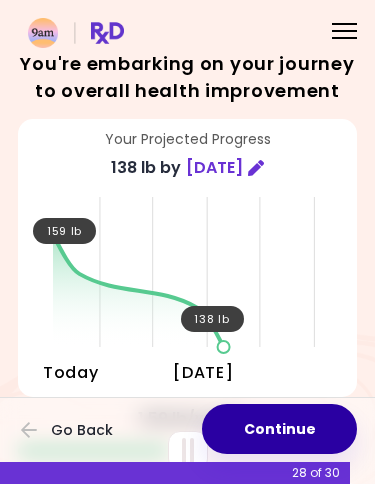 click on "Continue" at bounding box center (279, 429) 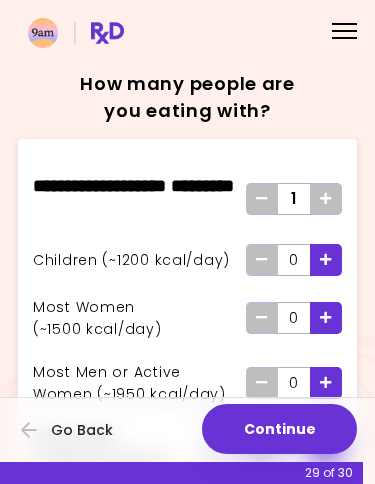 click on "Continue" at bounding box center (279, 429) 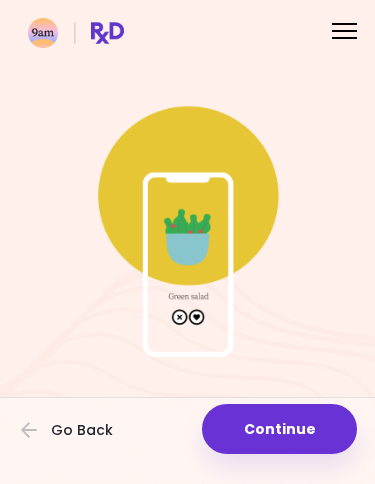 scroll, scrollTop: 69, scrollLeft: 0, axis: vertical 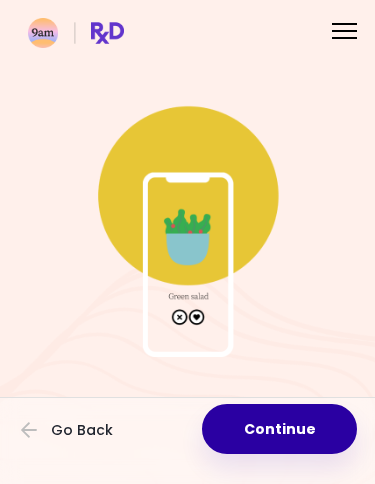 click on "Continue" at bounding box center (279, 429) 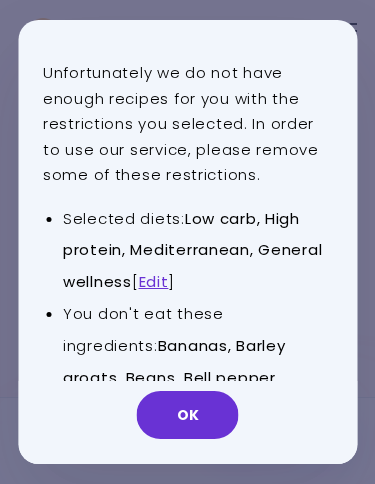 scroll, scrollTop: 0, scrollLeft: 0, axis: both 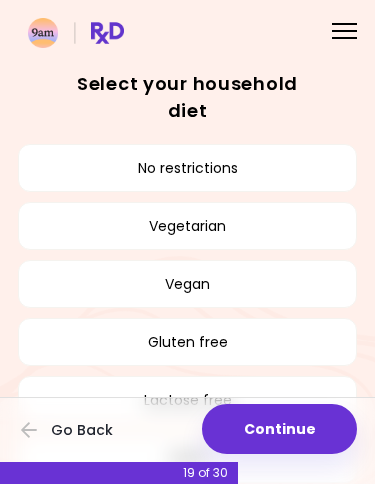 click on "No restrictions" at bounding box center [187, 168] 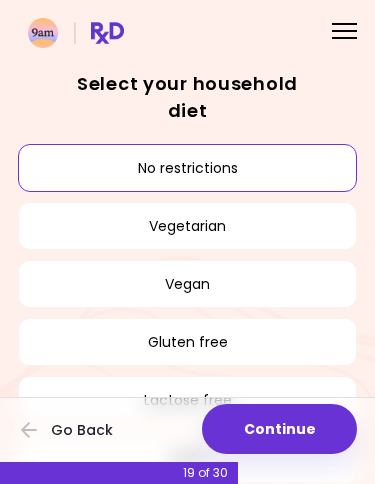 click on "Continue" at bounding box center [279, 429] 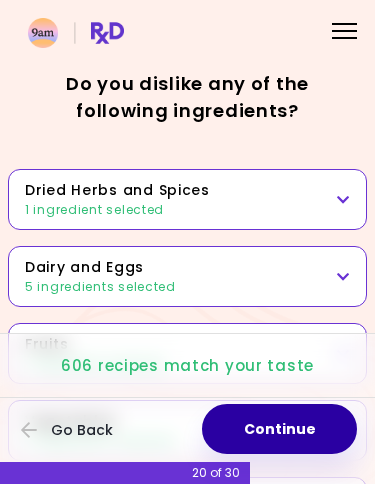 click on "Continue" at bounding box center (279, 429) 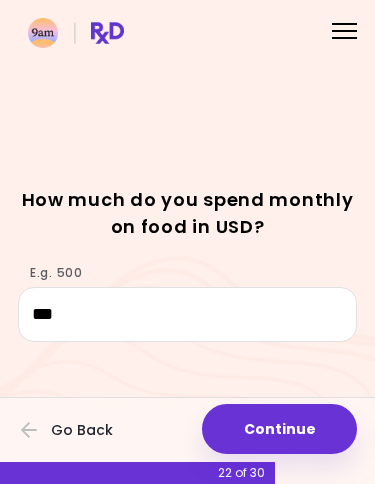click on "Continue" at bounding box center [279, 429] 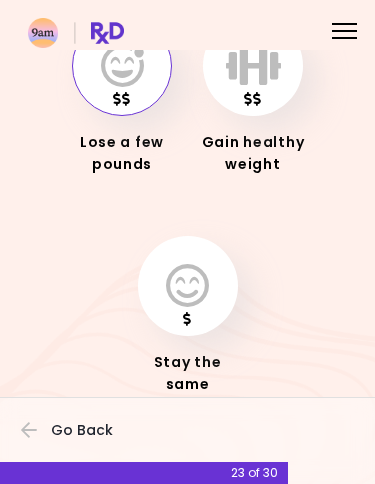scroll, scrollTop: 181, scrollLeft: 0, axis: vertical 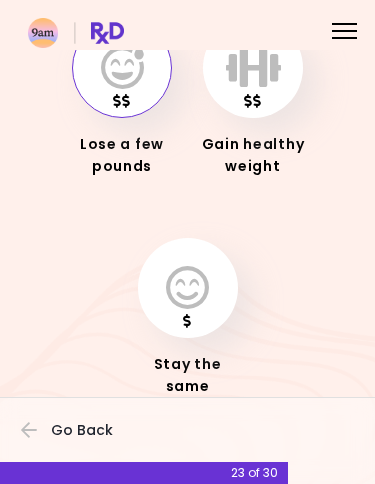 click at bounding box center (122, 68) 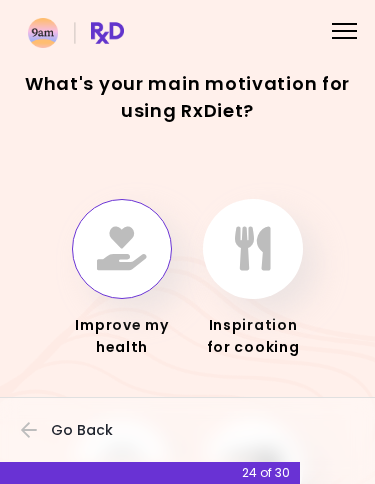 click at bounding box center [122, 249] 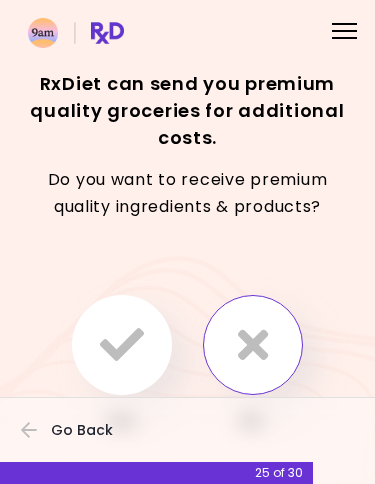 click at bounding box center (253, 345) 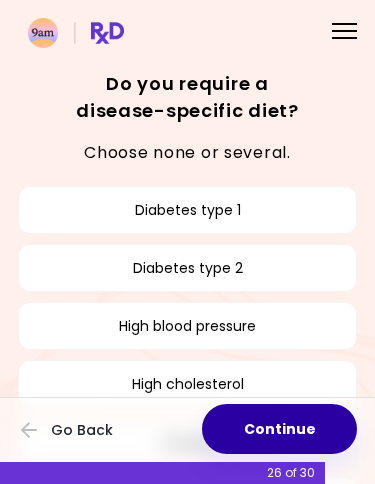 click on "Continue" at bounding box center (279, 429) 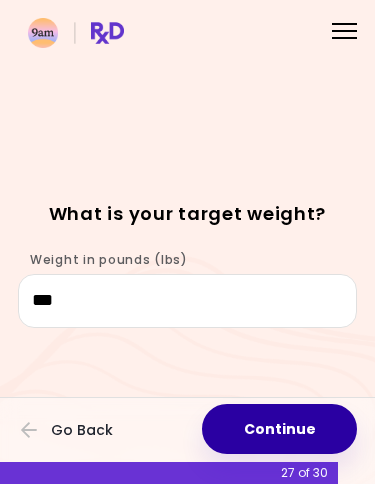 click on "Continue" at bounding box center [279, 429] 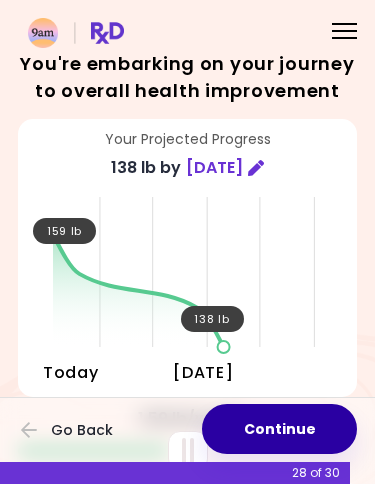 click on "Continue" at bounding box center [279, 429] 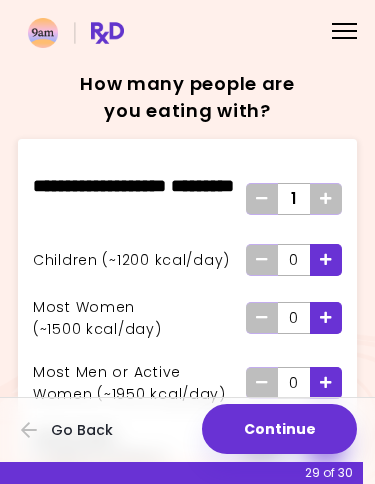 click on "Continue" at bounding box center [279, 429] 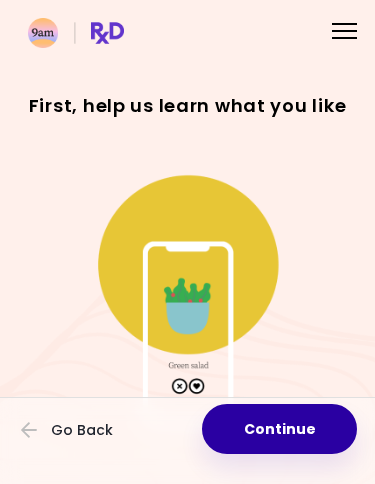 click on "Continue" at bounding box center (279, 429) 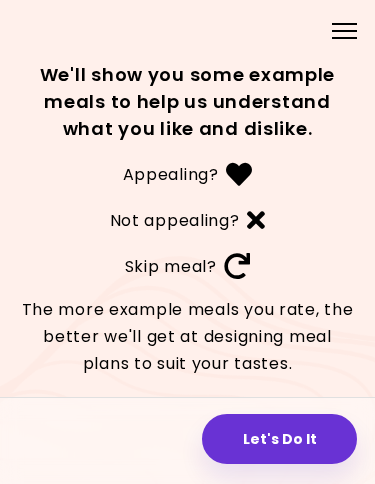 scroll, scrollTop: 7, scrollLeft: 0, axis: vertical 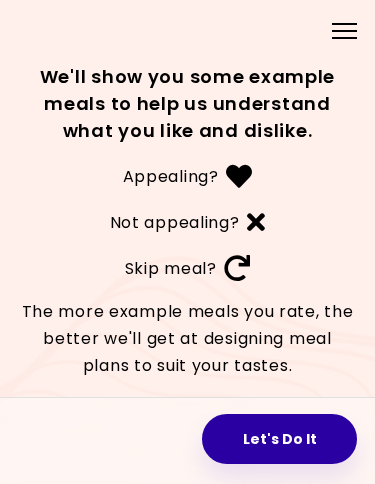 click on "Let's Do It" at bounding box center (279, 439) 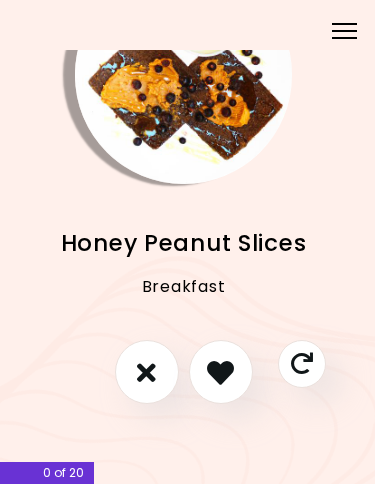 scroll, scrollTop: 94, scrollLeft: 5, axis: both 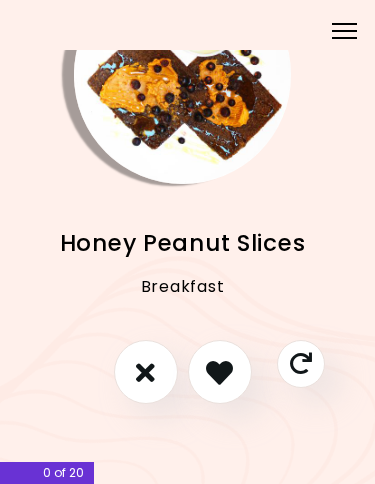 click at bounding box center [219, 372] 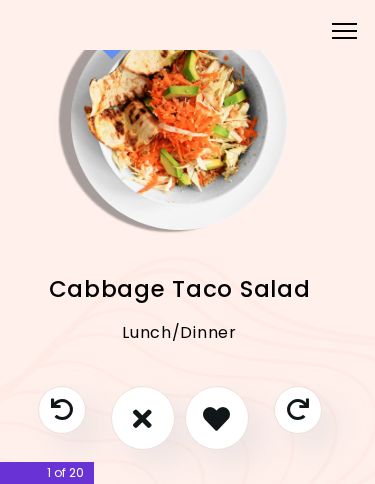 scroll, scrollTop: 46, scrollLeft: 11, axis: both 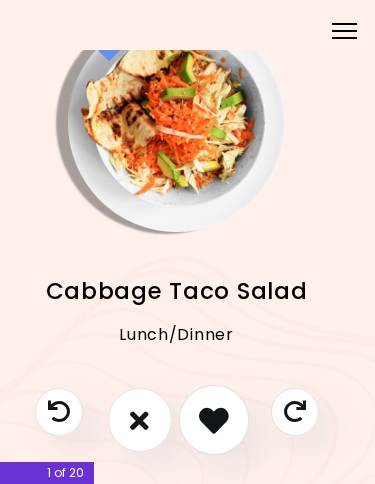 click at bounding box center [214, 420] 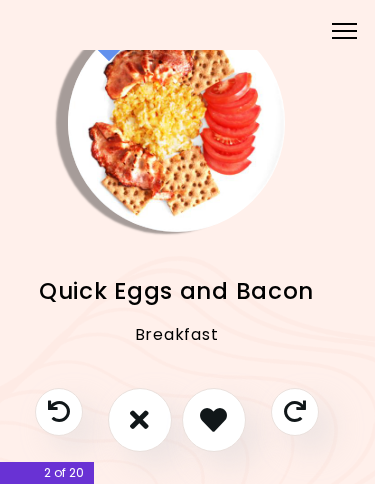 click at bounding box center [214, 420] 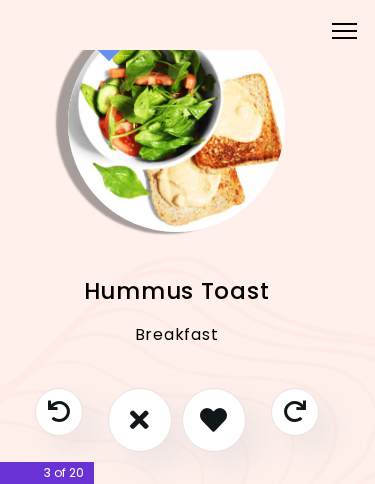 click at bounding box center [213, 419] 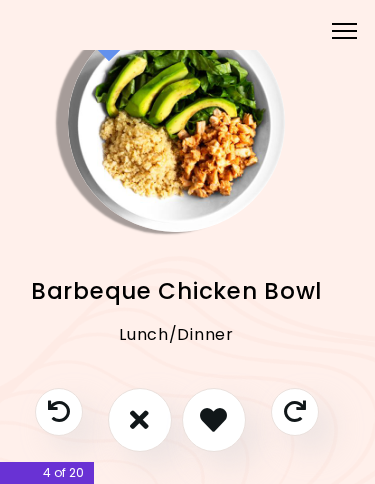 click at bounding box center [214, 420] 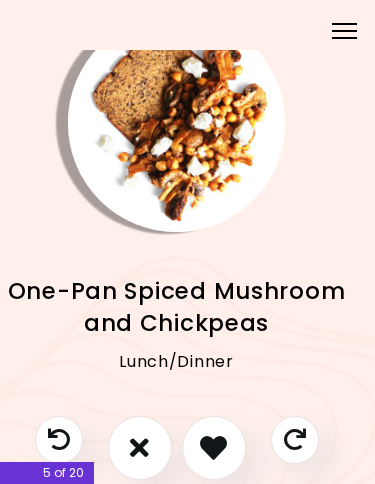 click at bounding box center (214, 448) 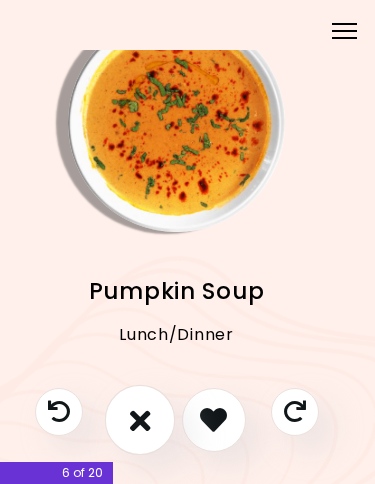 click at bounding box center (139, 419) 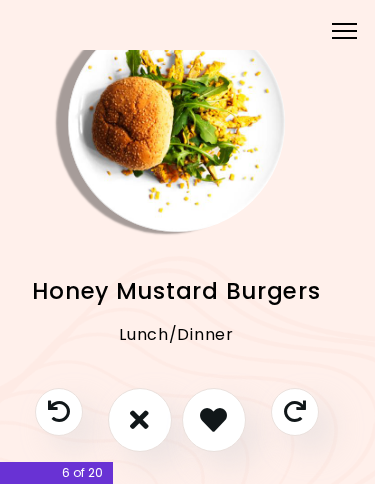 click at bounding box center (213, 419) 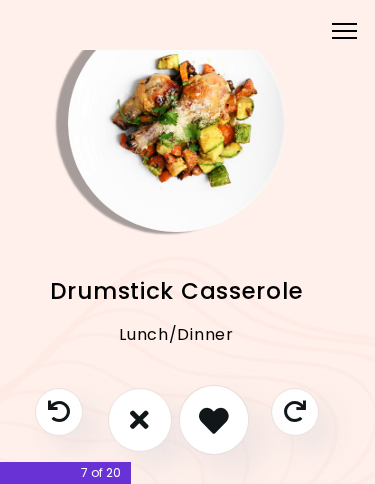 click at bounding box center [213, 419] 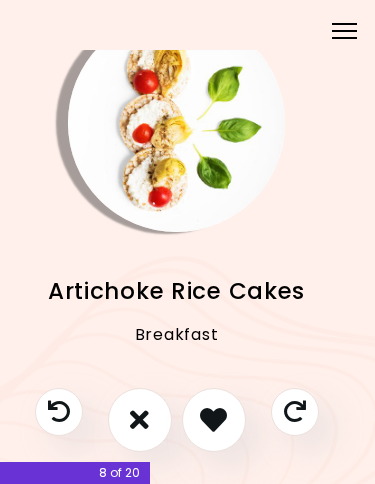 click at bounding box center [214, 420] 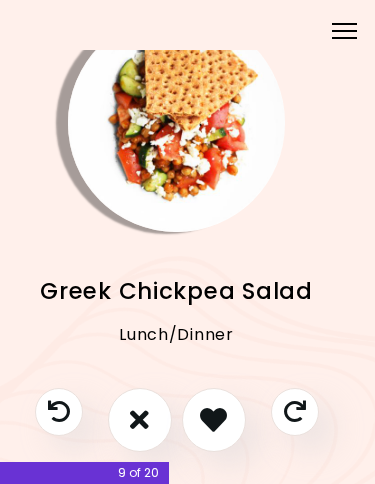 click at bounding box center [214, 420] 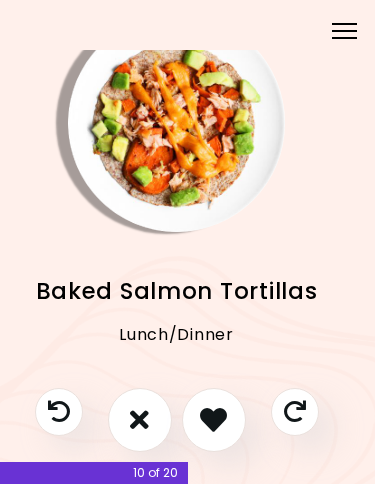 click at bounding box center (214, 420) 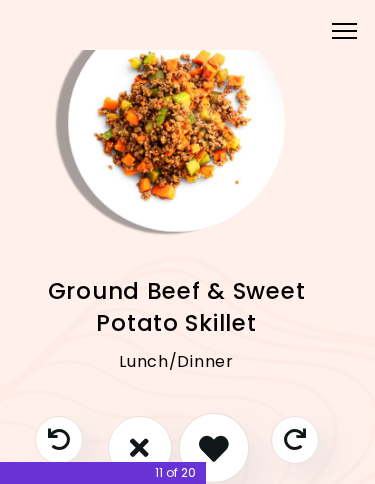 click at bounding box center (213, 447) 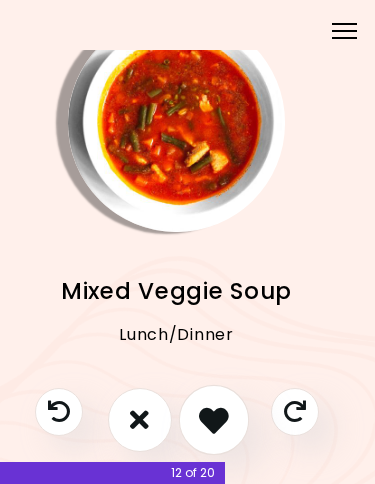 click at bounding box center [213, 419] 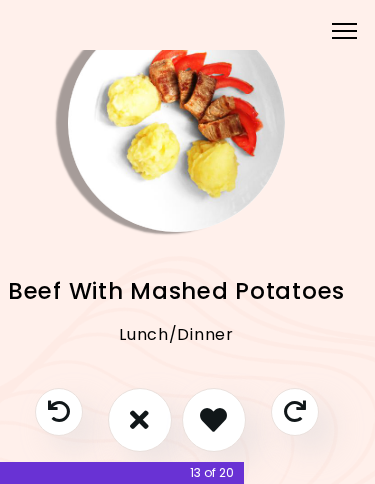 click at bounding box center [214, 420] 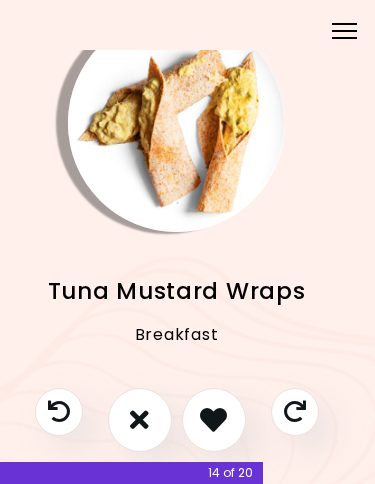 click at bounding box center (214, 420) 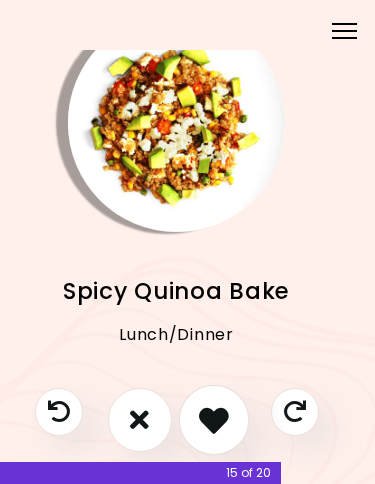 click at bounding box center (213, 419) 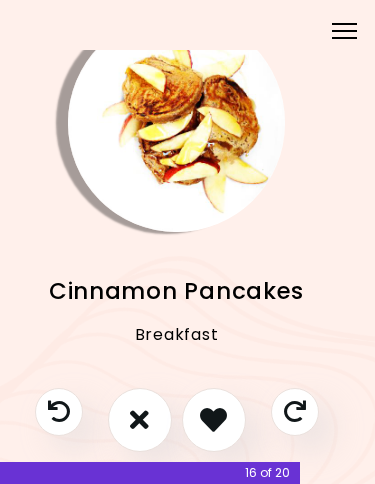 click at bounding box center [214, 420] 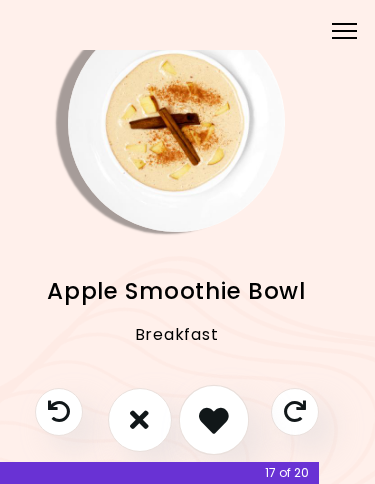 click at bounding box center (213, 419) 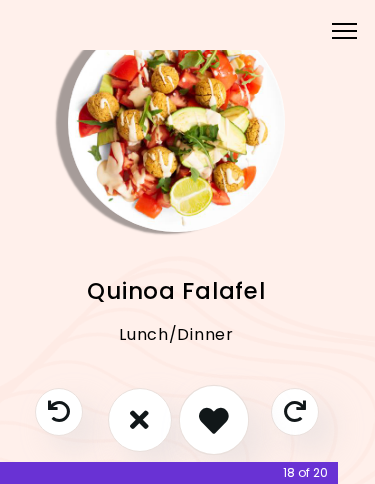 click at bounding box center [214, 420] 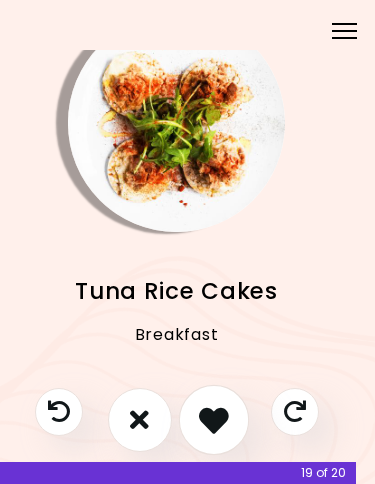 click at bounding box center [214, 420] 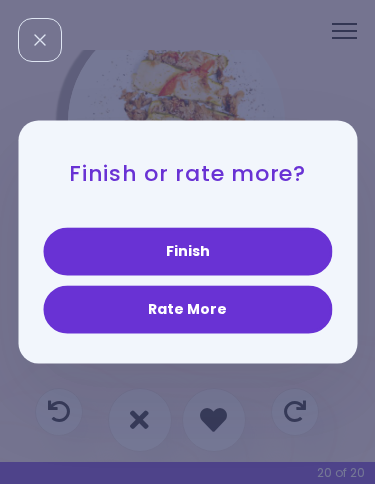 click on "Rate More" at bounding box center [187, 310] 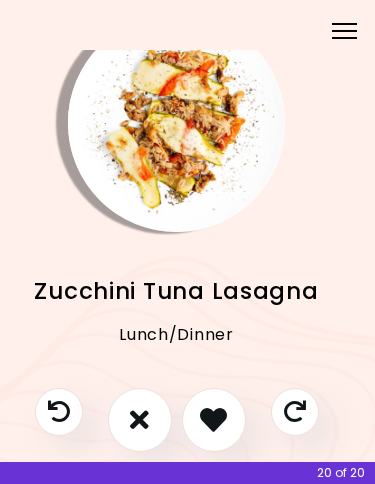 click at bounding box center [213, 419] 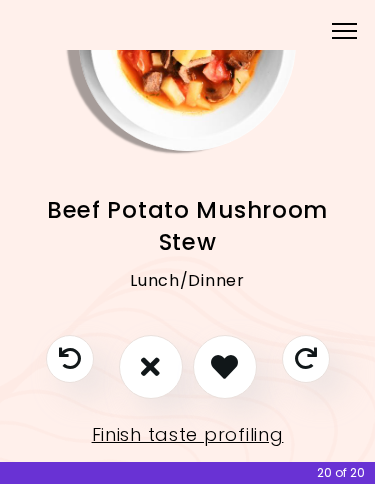 scroll, scrollTop: 128, scrollLeft: -1, axis: both 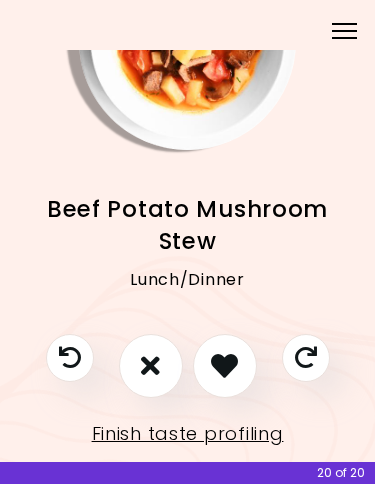 click at bounding box center [224, 365] 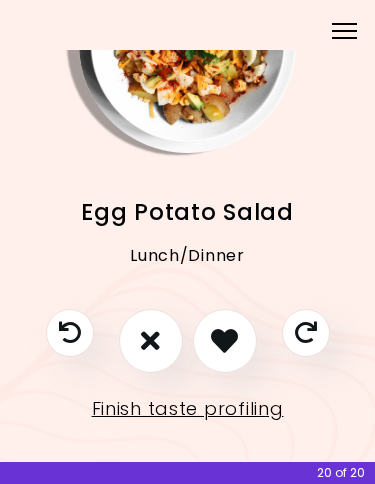 scroll, scrollTop: 125, scrollLeft: 0, axis: vertical 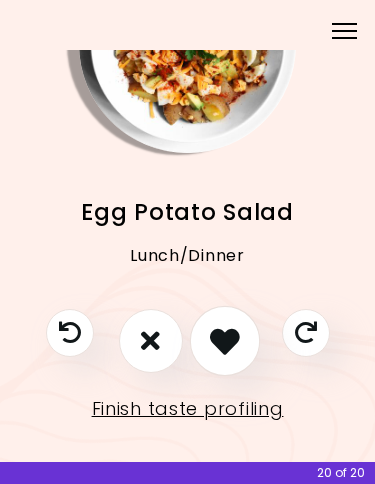 click at bounding box center [224, 340] 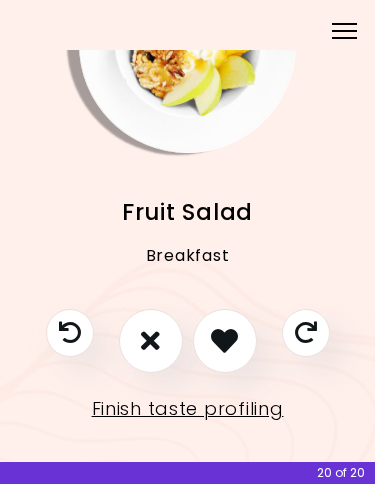 click on "Finish taste profiling" at bounding box center [188, 409] 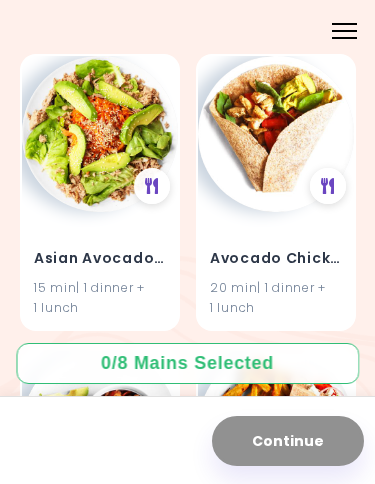 scroll, scrollTop: 502, scrollLeft: 0, axis: vertical 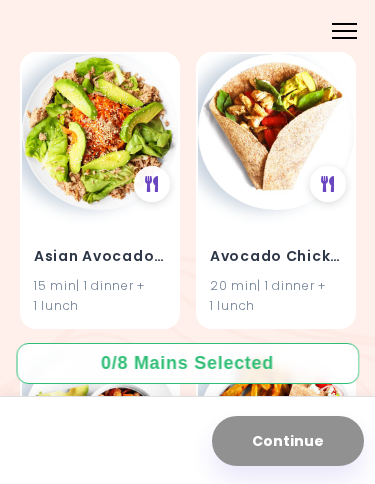 click at bounding box center [100, 132] 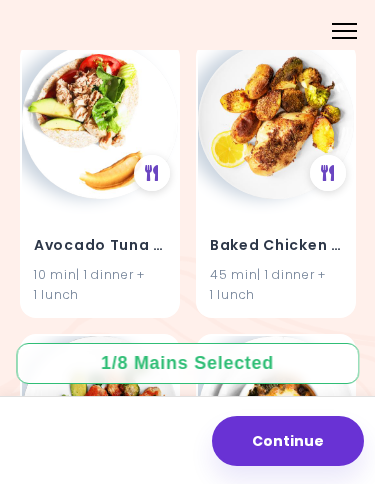 scroll, scrollTop: 1393, scrollLeft: 0, axis: vertical 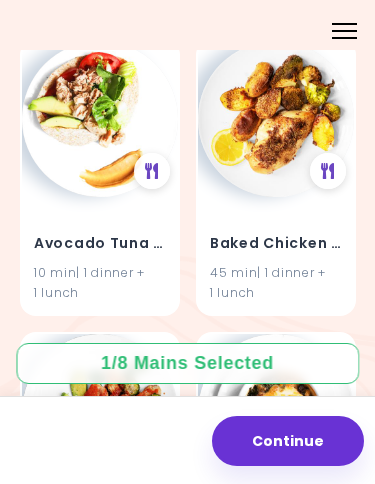 click at bounding box center [100, 119] 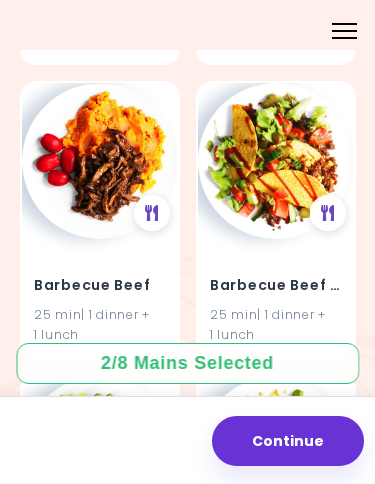 scroll, scrollTop: 1941, scrollLeft: 0, axis: vertical 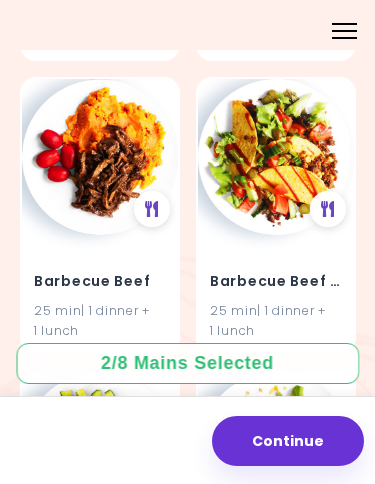 click at bounding box center [276, 157] 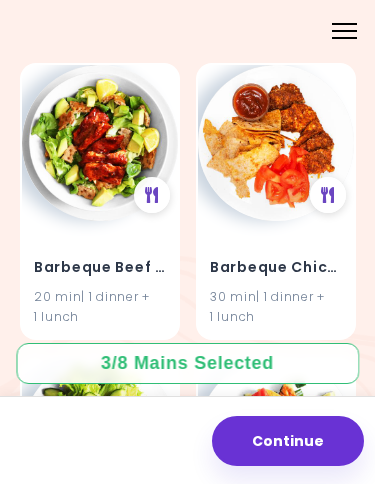 scroll, scrollTop: 2542, scrollLeft: 0, axis: vertical 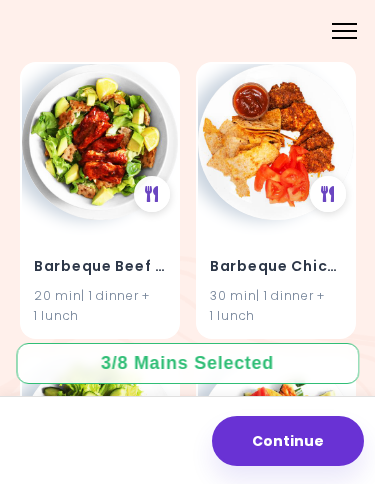 click at bounding box center (100, 142) 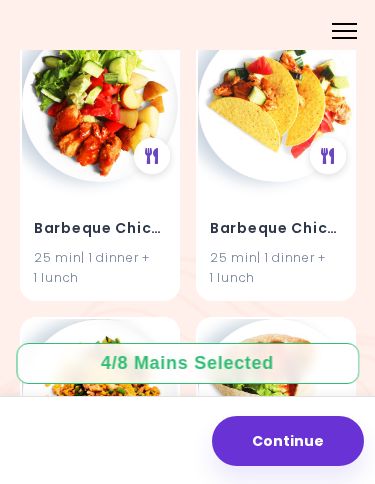 scroll, scrollTop: 2874, scrollLeft: 0, axis: vertical 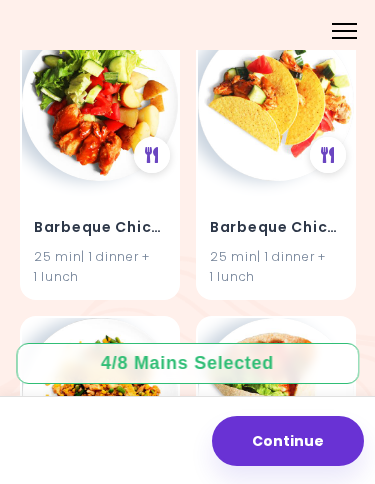 click at bounding box center (152, 155) 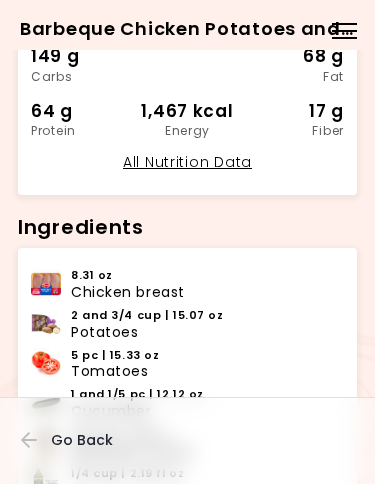 scroll, scrollTop: 273, scrollLeft: 0, axis: vertical 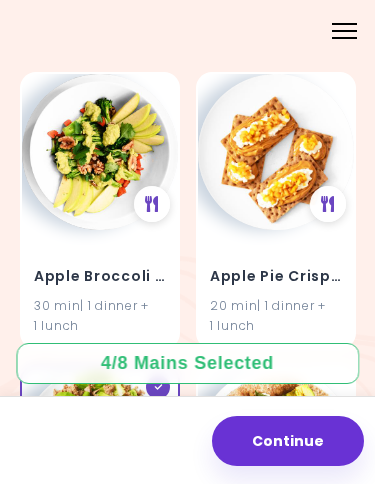 click at bounding box center [276, 152] 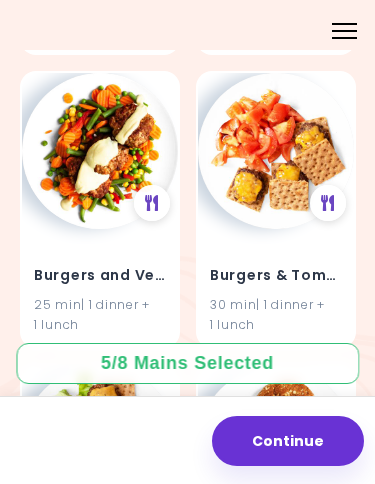 scroll, scrollTop: 6634, scrollLeft: 0, axis: vertical 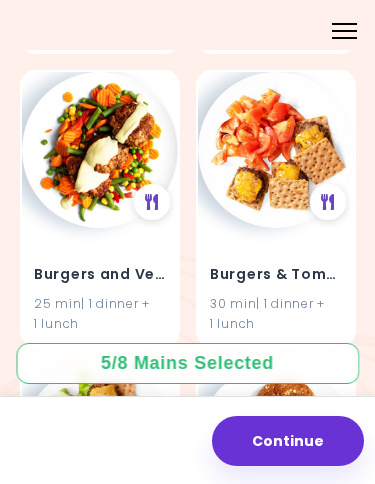click at bounding box center [276, 150] 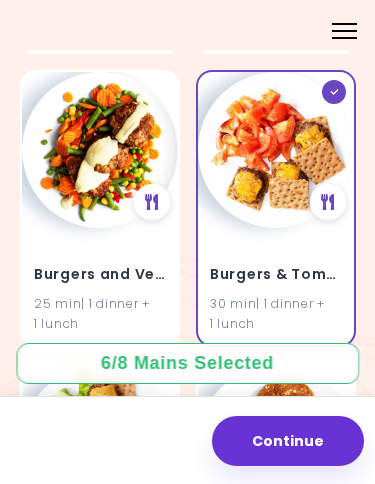 click on "Burgers and Veggies" at bounding box center [100, 275] 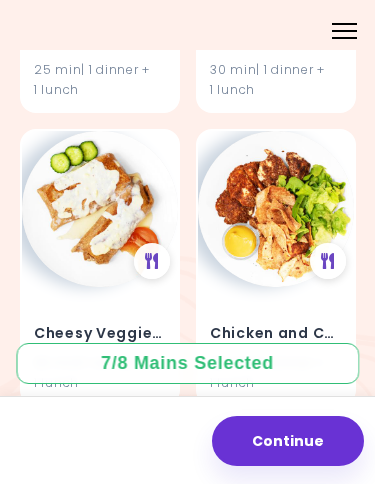 scroll, scrollTop: 8930, scrollLeft: 0, axis: vertical 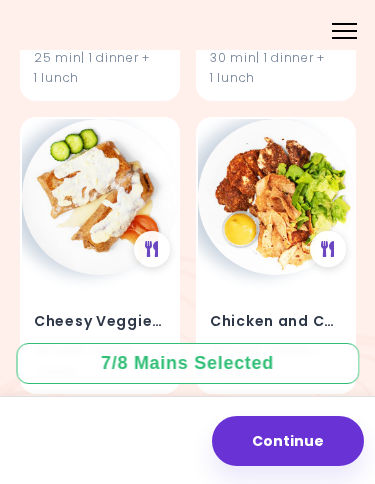 click at bounding box center (276, 197) 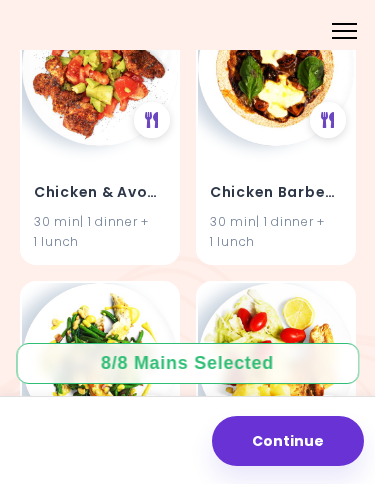 scroll, scrollTop: 9649, scrollLeft: 0, axis: vertical 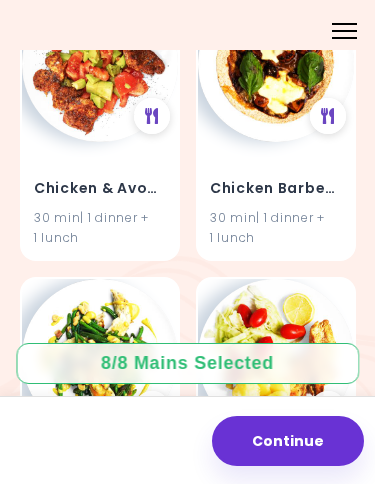 click on "Continue" at bounding box center (288, 441) 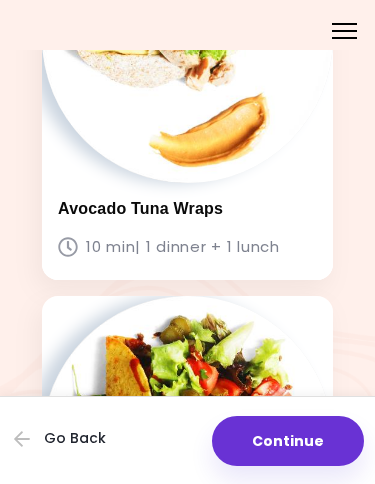 scroll, scrollTop: 1086, scrollLeft: 0, axis: vertical 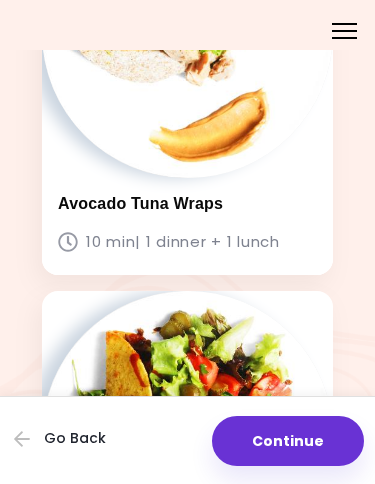 click on "Continue" at bounding box center (288, 441) 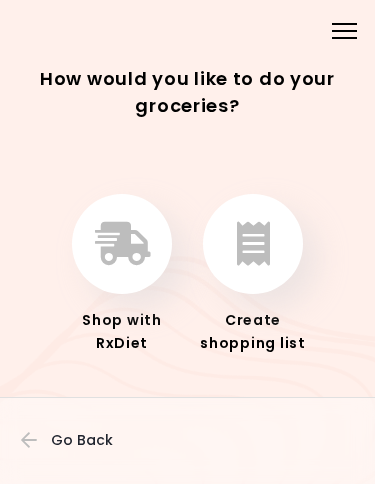 scroll, scrollTop: 25, scrollLeft: 0, axis: vertical 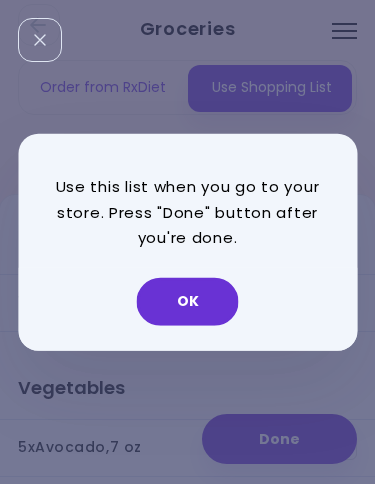 click on "OK" at bounding box center [188, 301] 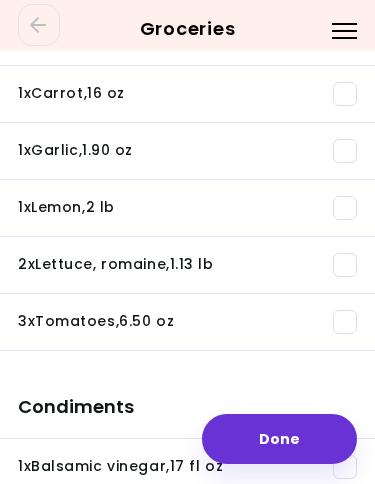 scroll, scrollTop: 415, scrollLeft: 0, axis: vertical 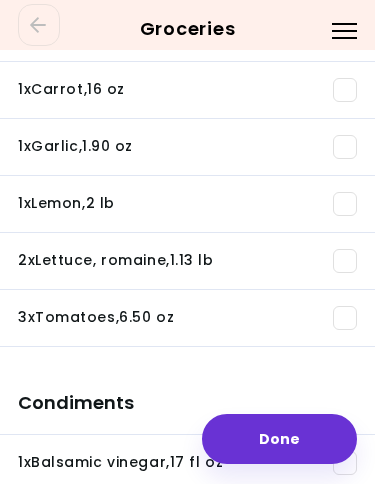 click on "Menu" at bounding box center [344, 29] 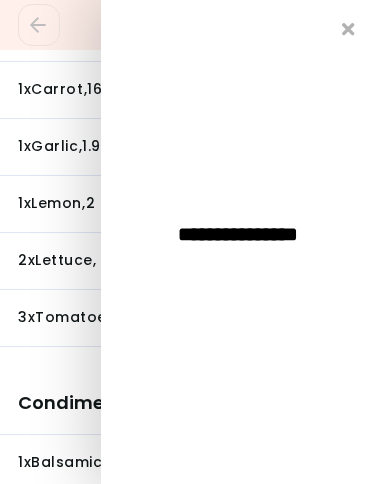 click at bounding box center (348, 29) 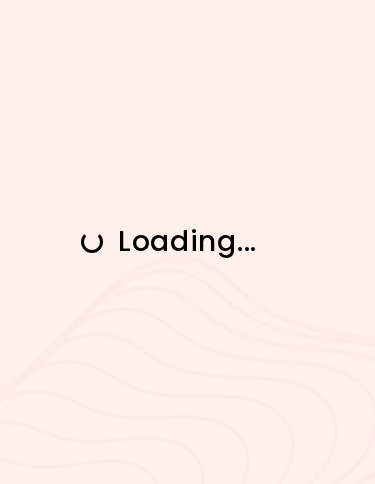scroll, scrollTop: 0, scrollLeft: 0, axis: both 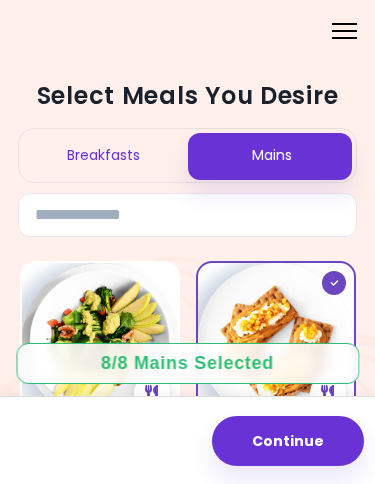 click on "Menu" at bounding box center [344, 29] 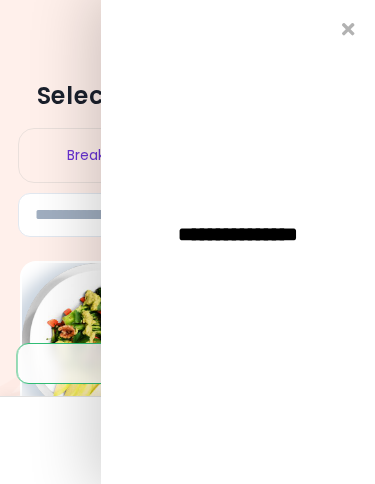 click at bounding box center (348, 29) 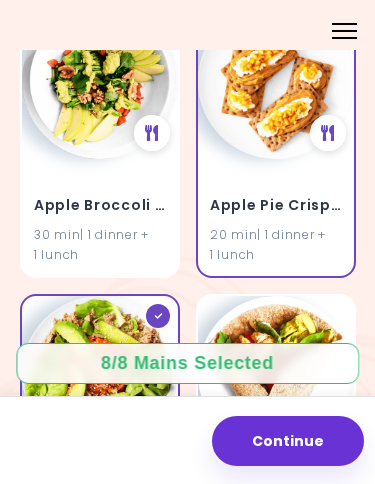 scroll, scrollTop: 261, scrollLeft: 0, axis: vertical 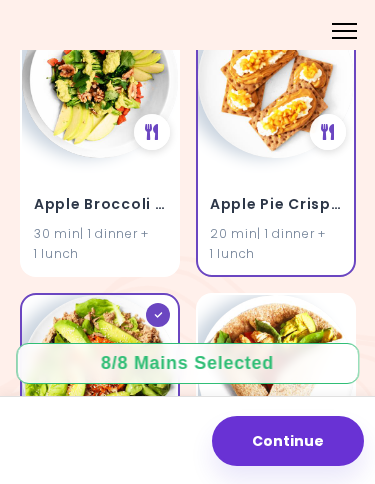 click on "Apple Pie Crisp Bread" at bounding box center [276, 204] 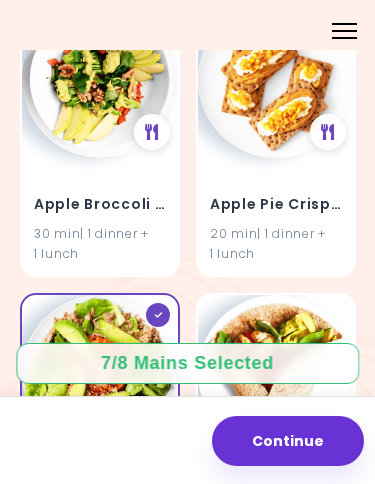click on "Apple Pie Crisp Bread" at bounding box center (276, 204) 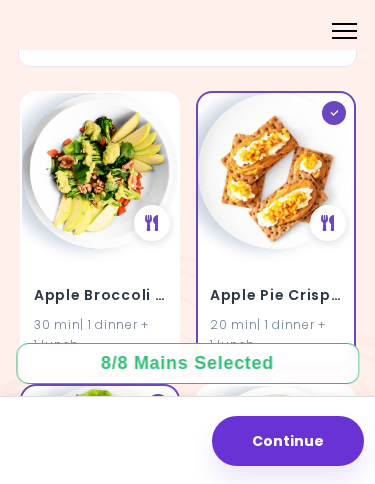 scroll, scrollTop: 169, scrollLeft: 0, axis: vertical 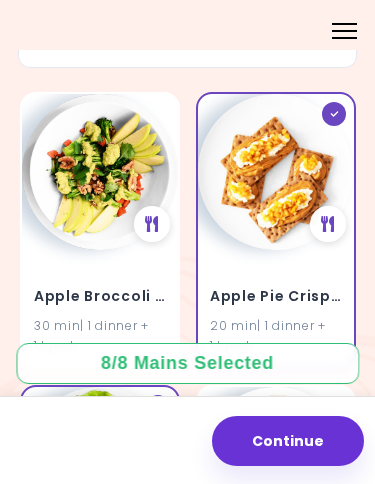 click on "Continue" at bounding box center [288, 441] 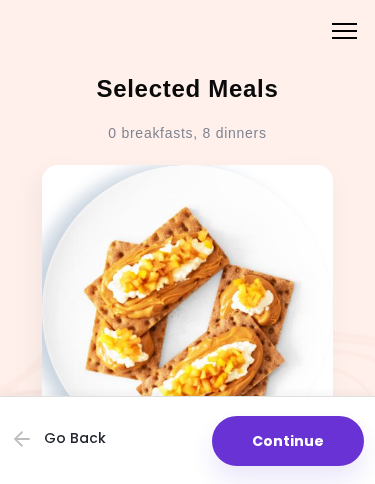 click at bounding box center (187, 310) 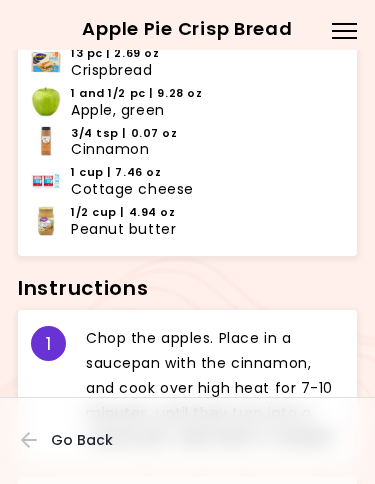scroll, scrollTop: 490, scrollLeft: 0, axis: vertical 